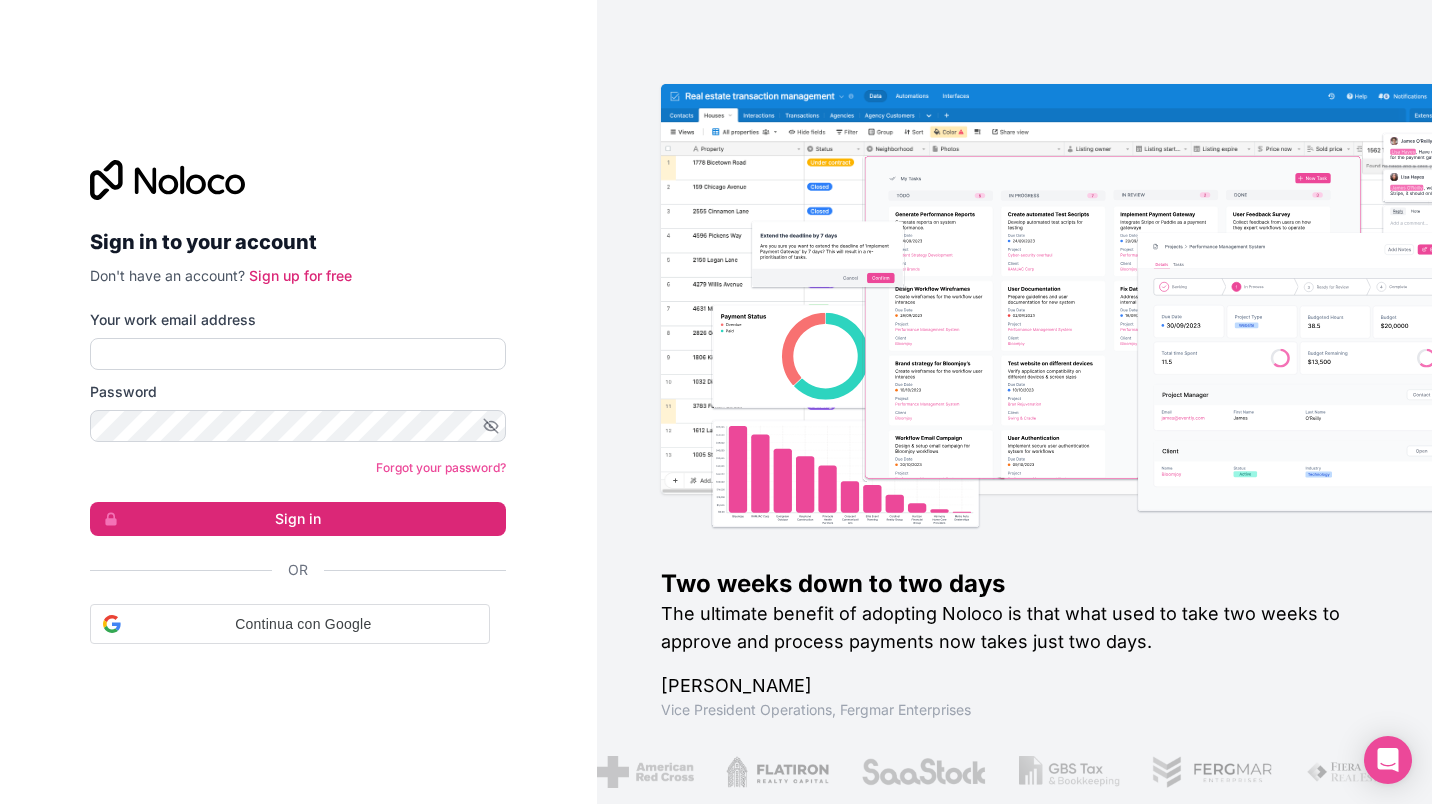 scroll, scrollTop: 0, scrollLeft: 0, axis: both 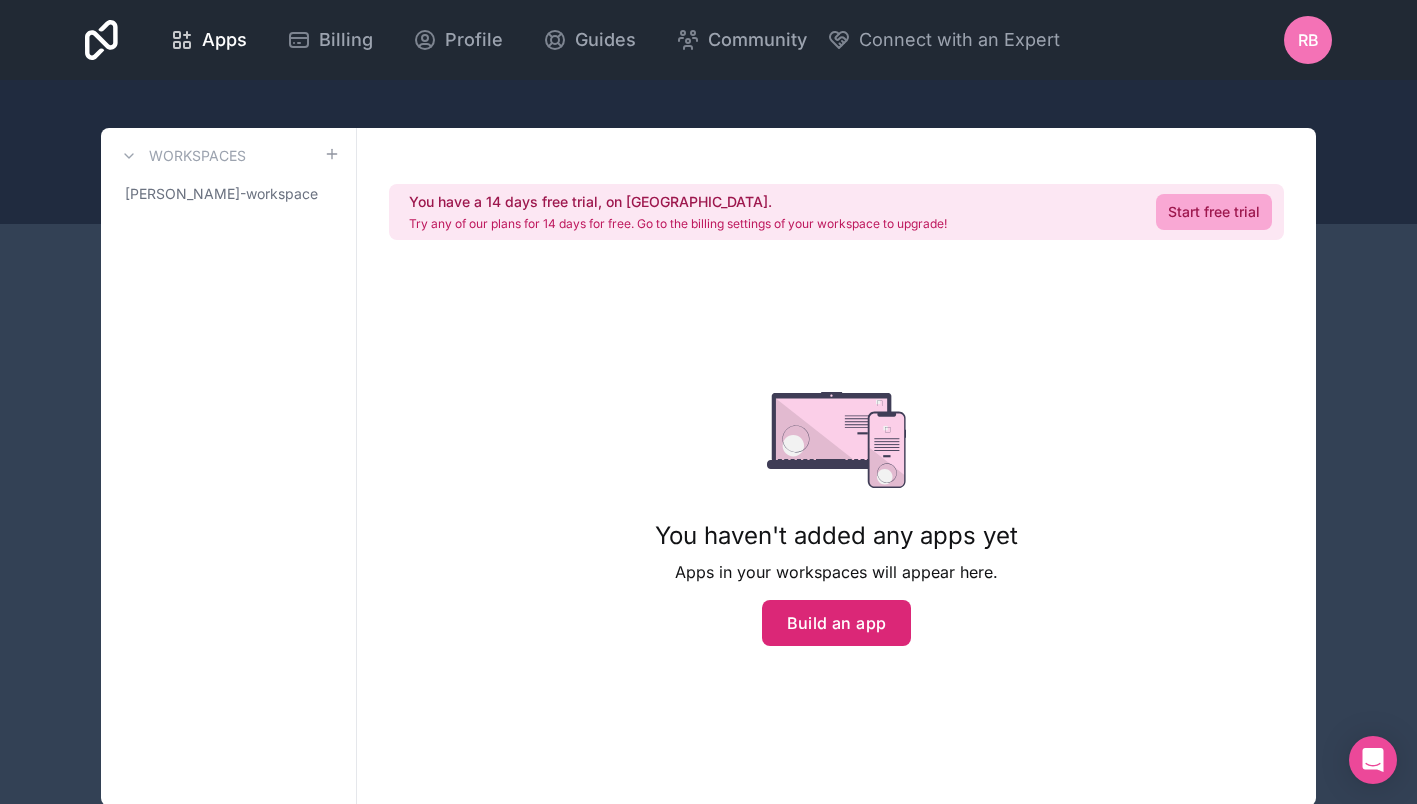 click on "Build an app" at bounding box center (837, 623) 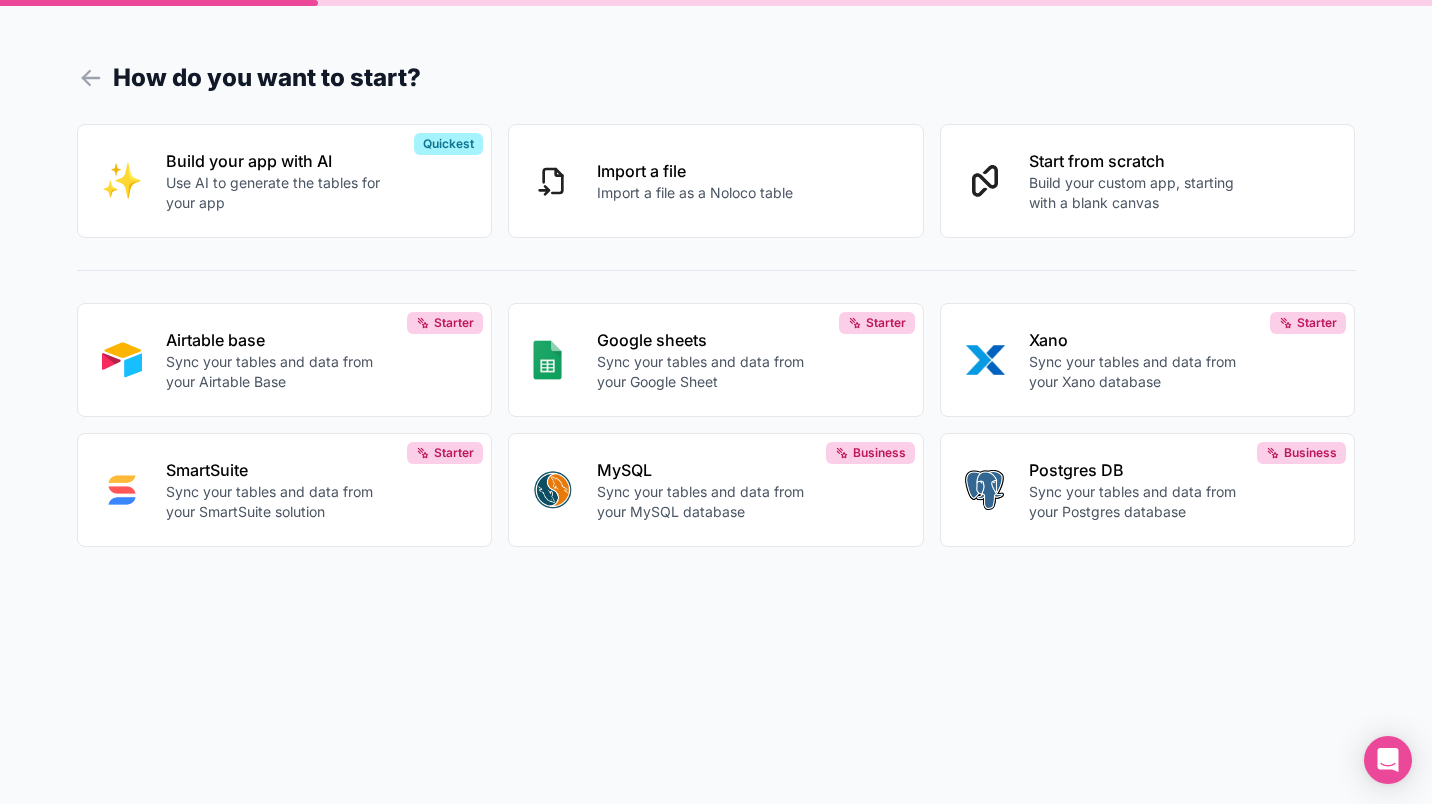 click on "Build your app with AI Use AI to generate the tables for your app Quickest" at bounding box center [285, 181] 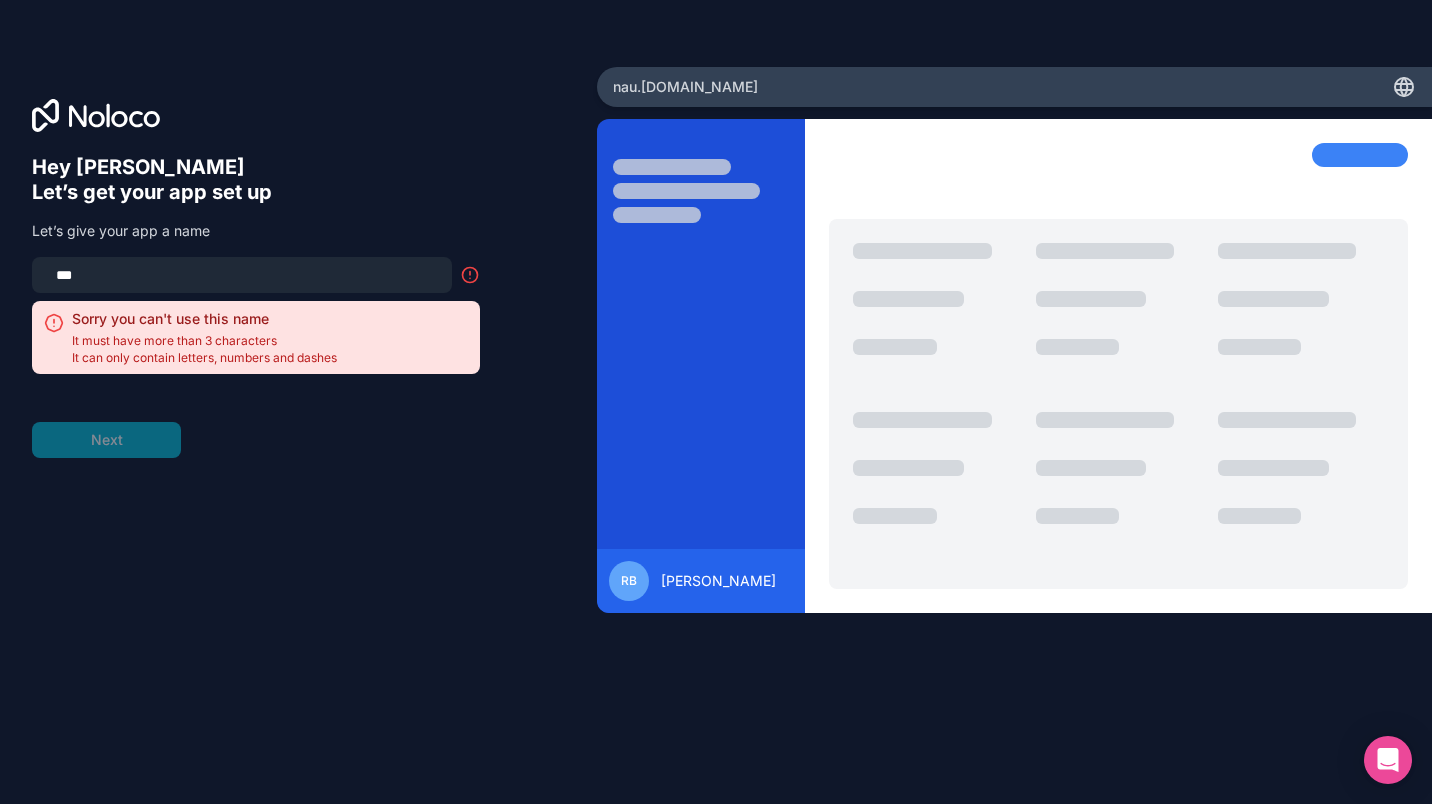drag, startPoint x: 148, startPoint y: 284, endPoint x: 43, endPoint y: 272, distance: 105.68349 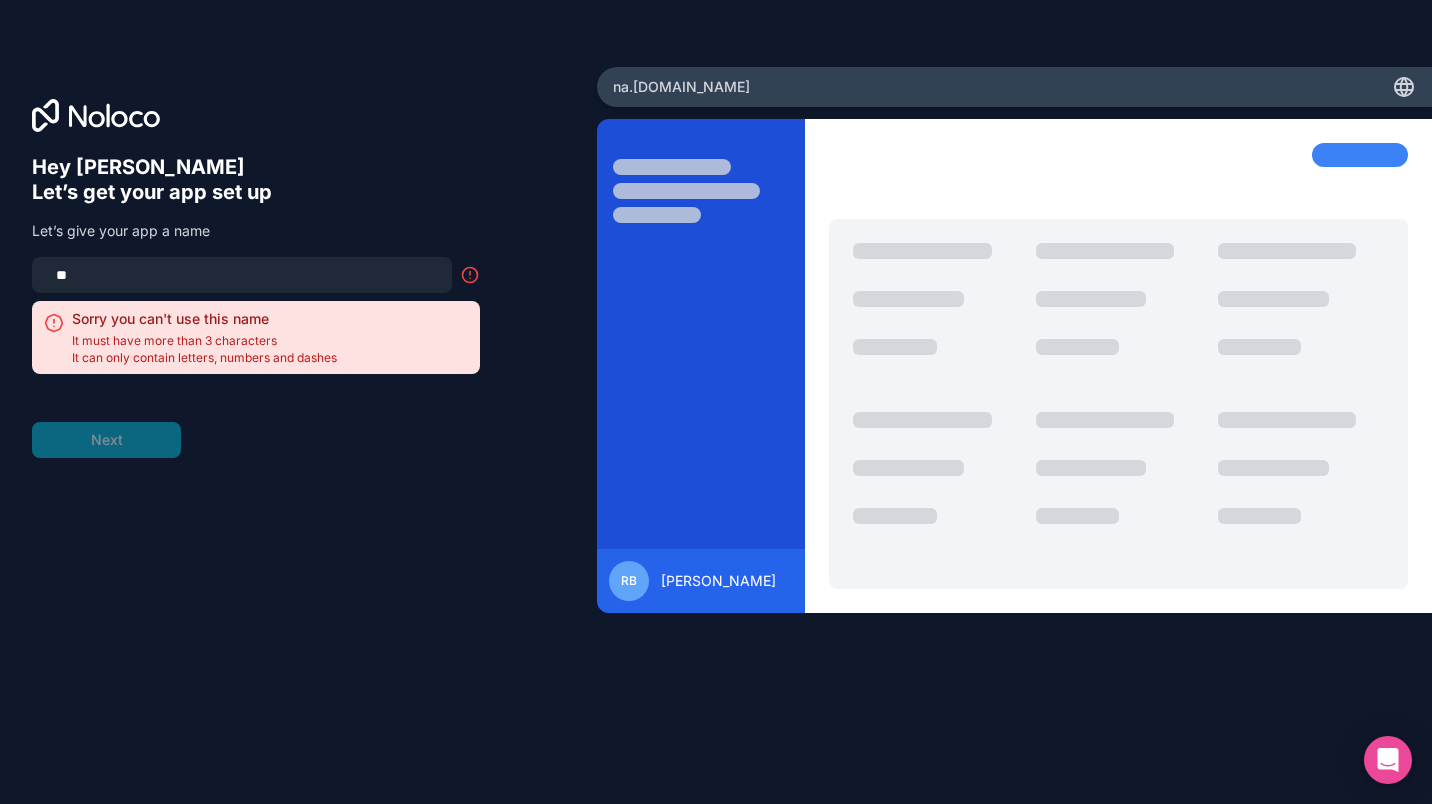 type on "*" 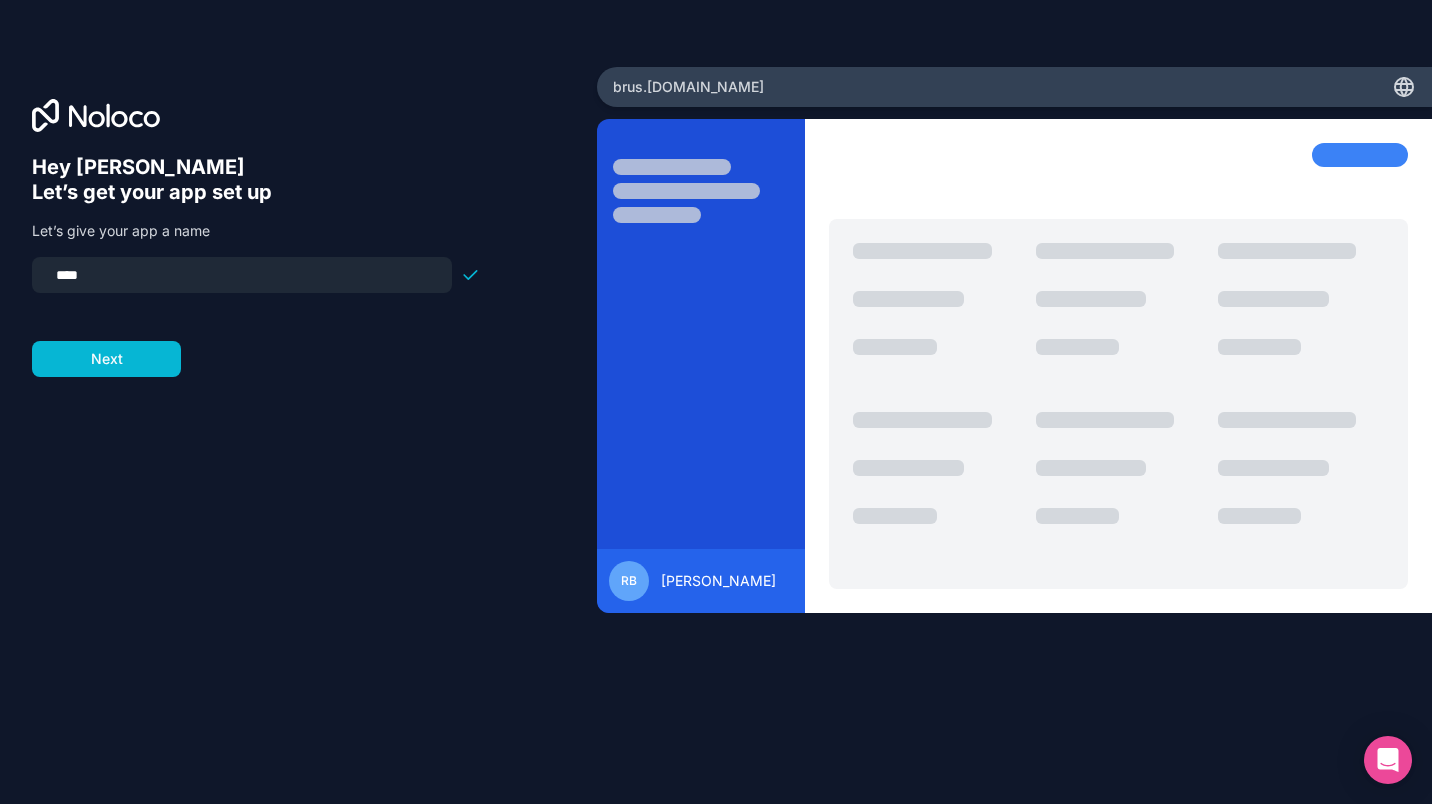 type on "****" 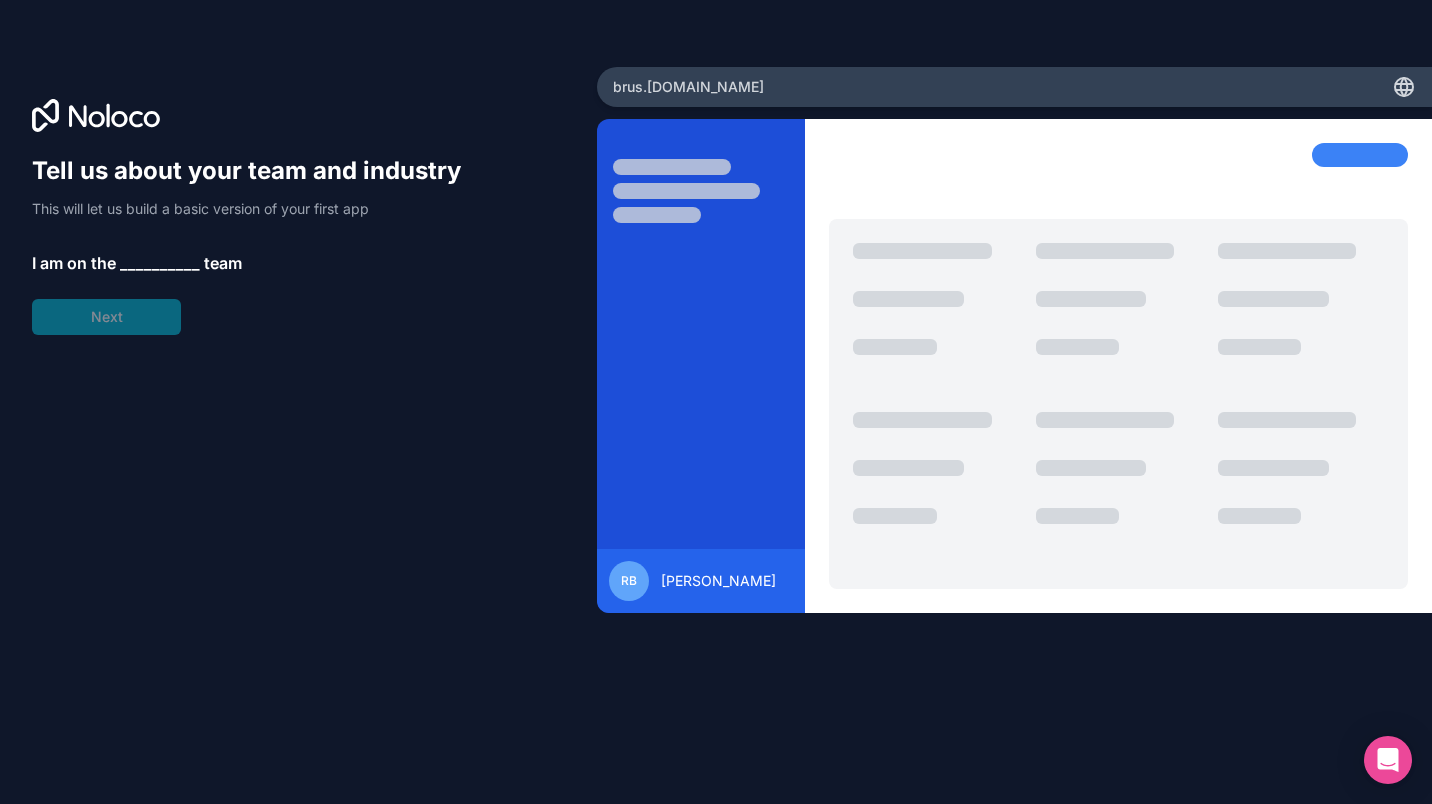 click on "__________" at bounding box center (160, 263) 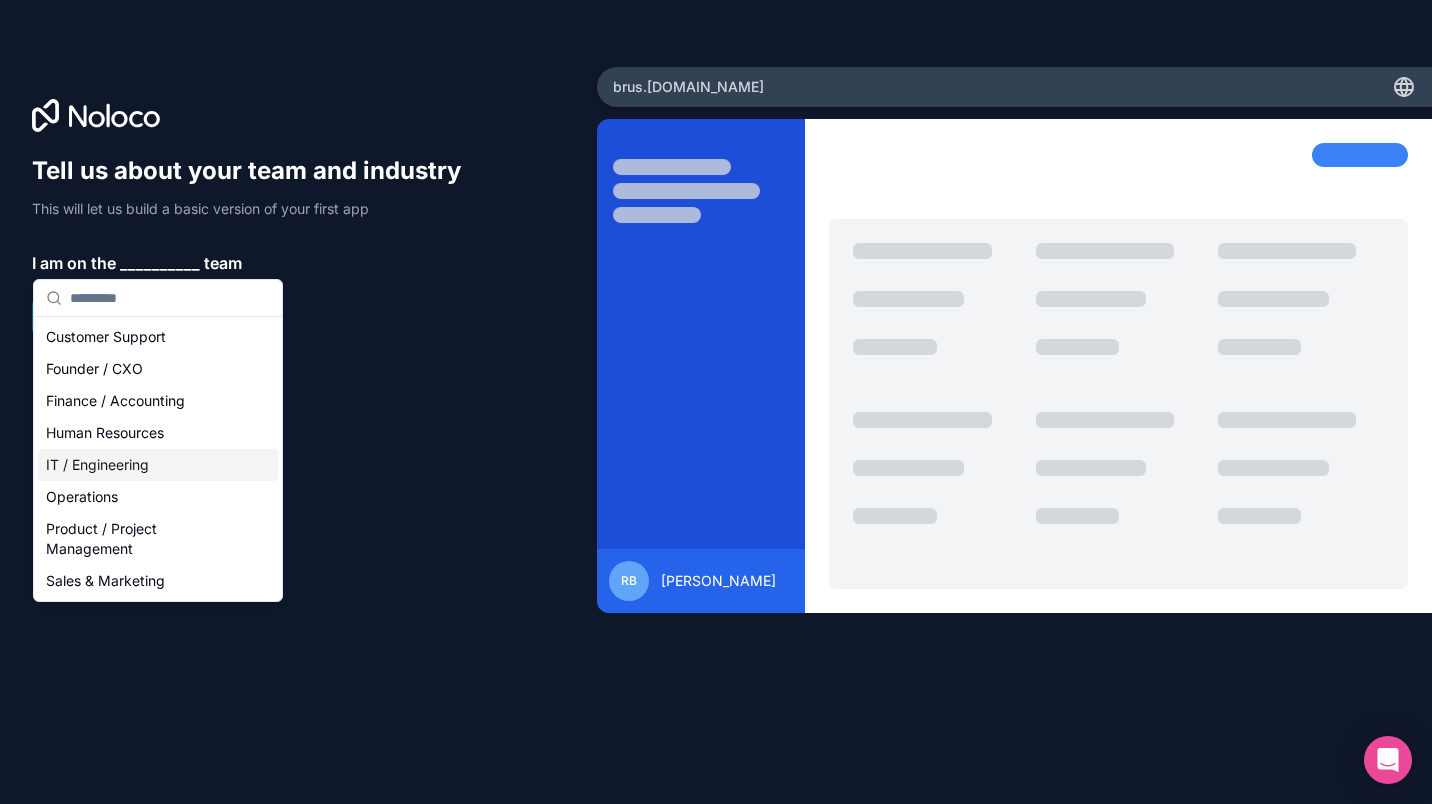 click on "IT / Engineering" at bounding box center [158, 465] 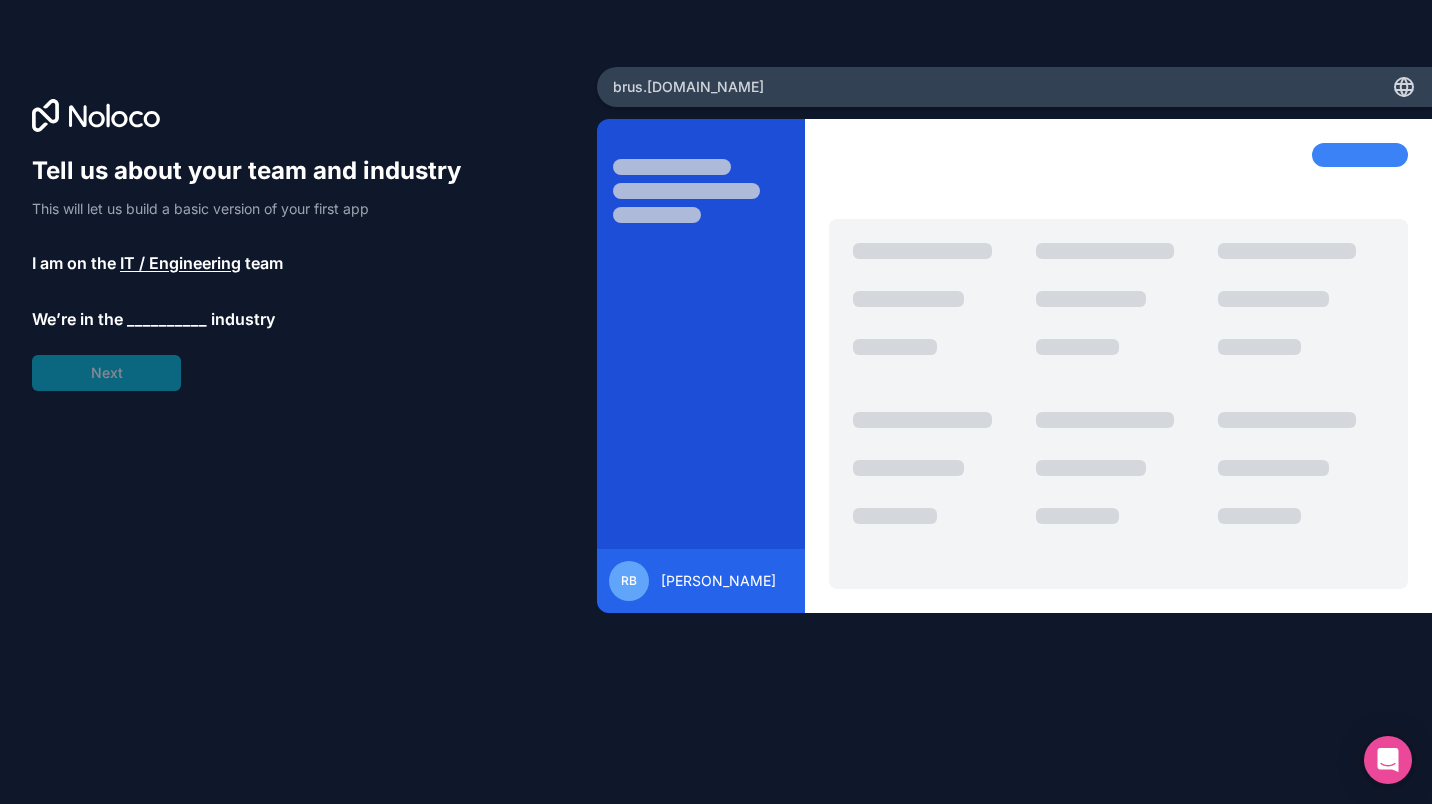 click on "__________" at bounding box center (167, 319) 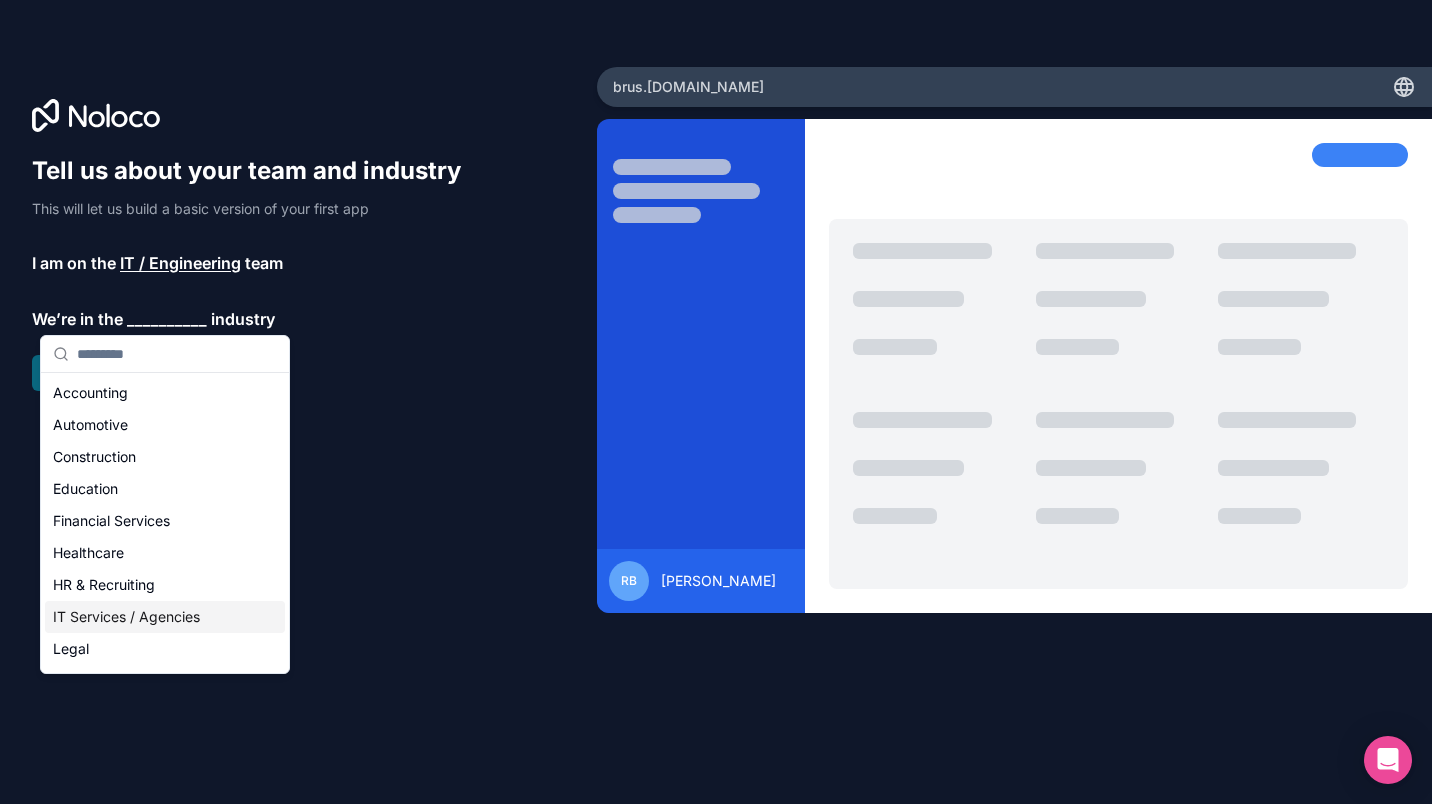 click on "IT Services / Agencies" at bounding box center [165, 617] 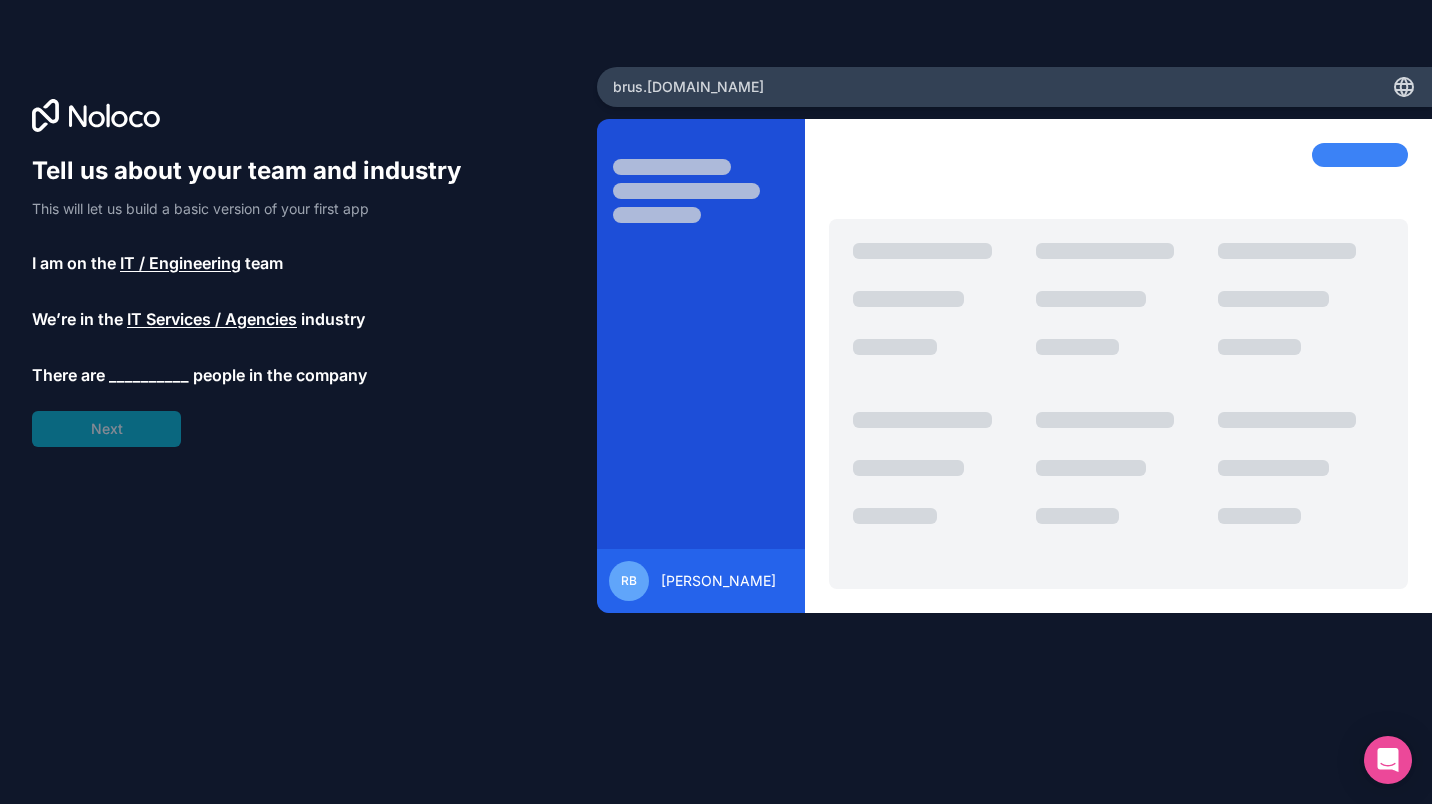 click on "__________" at bounding box center [149, 375] 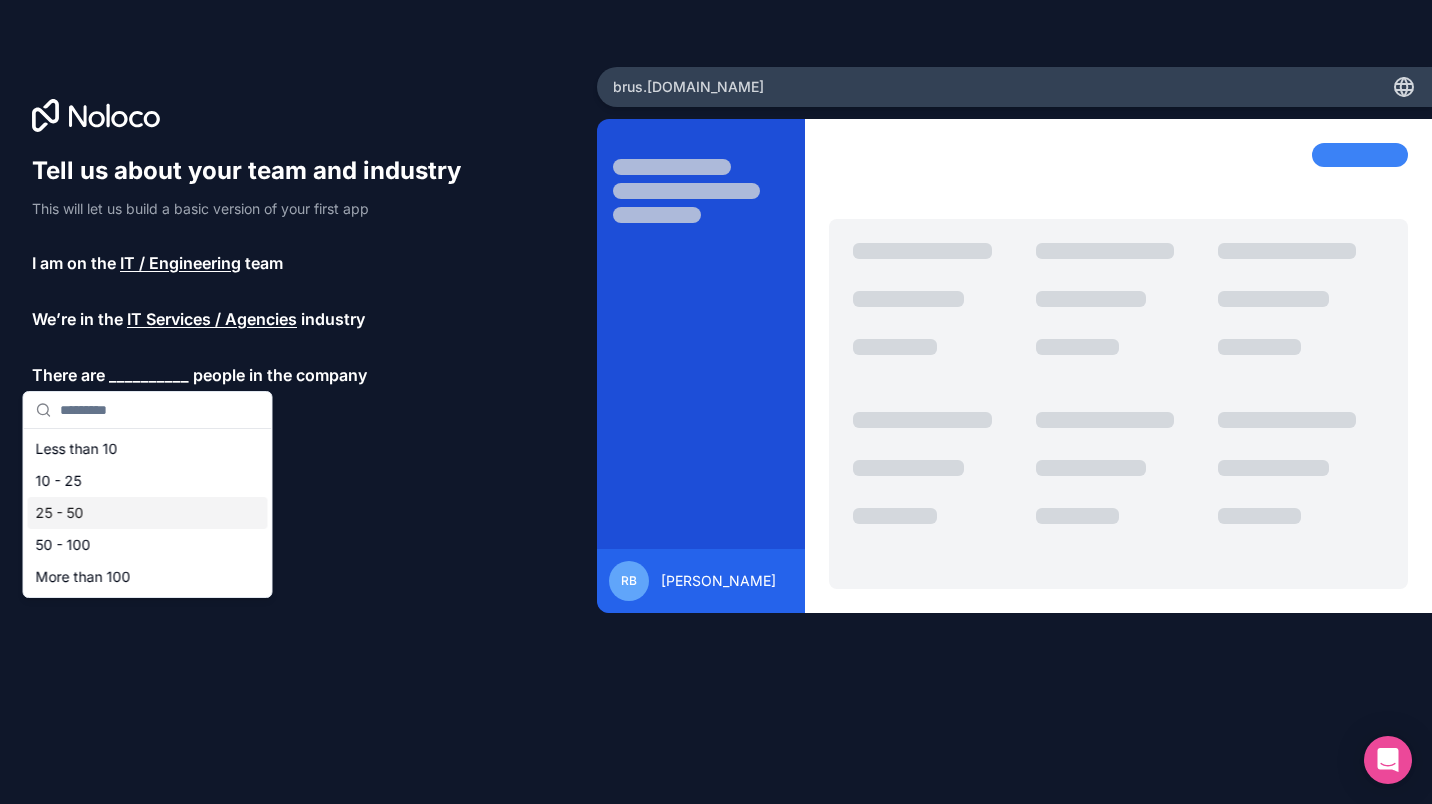 click on "25 - 50" at bounding box center (148, 513) 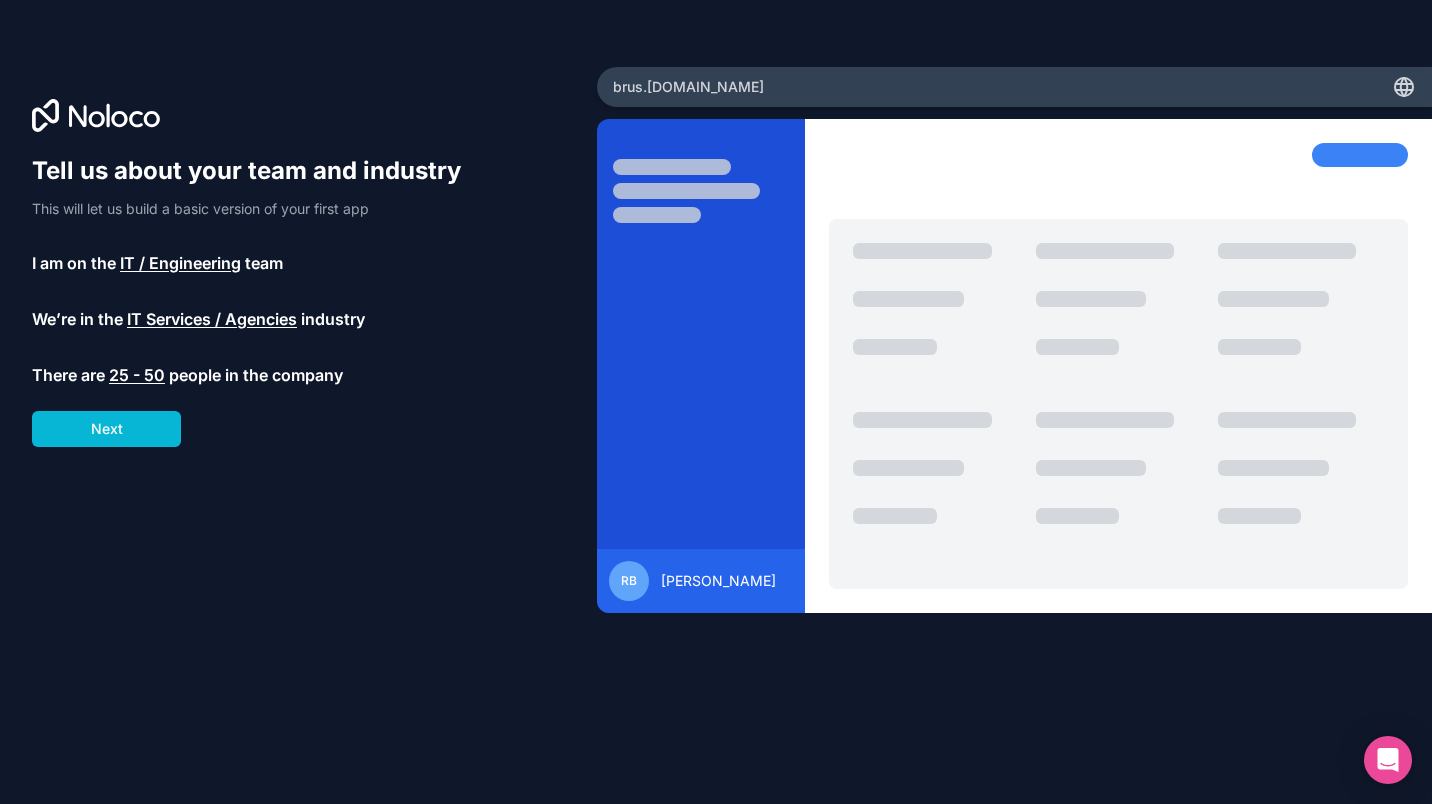 click on "Next" at bounding box center [106, 429] 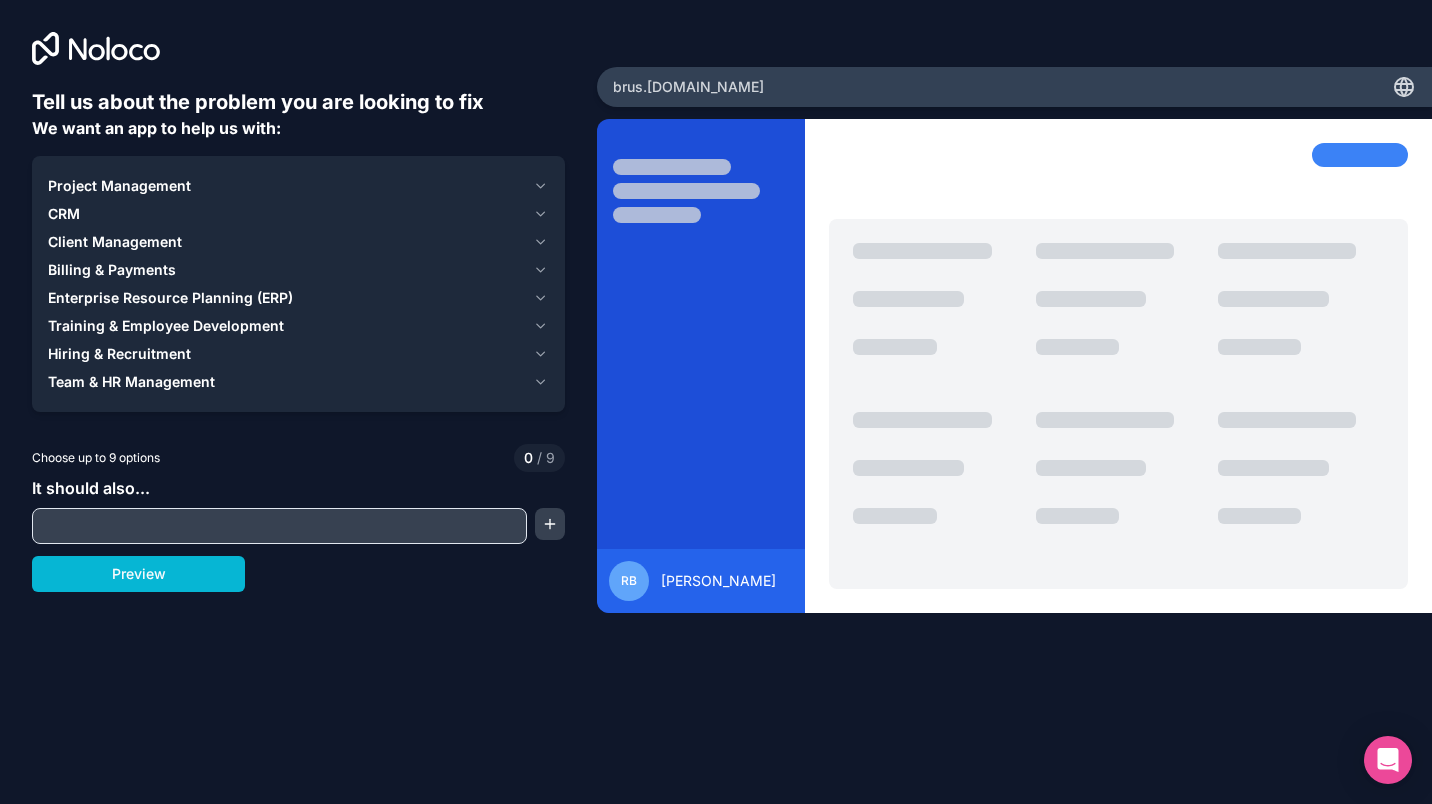 click 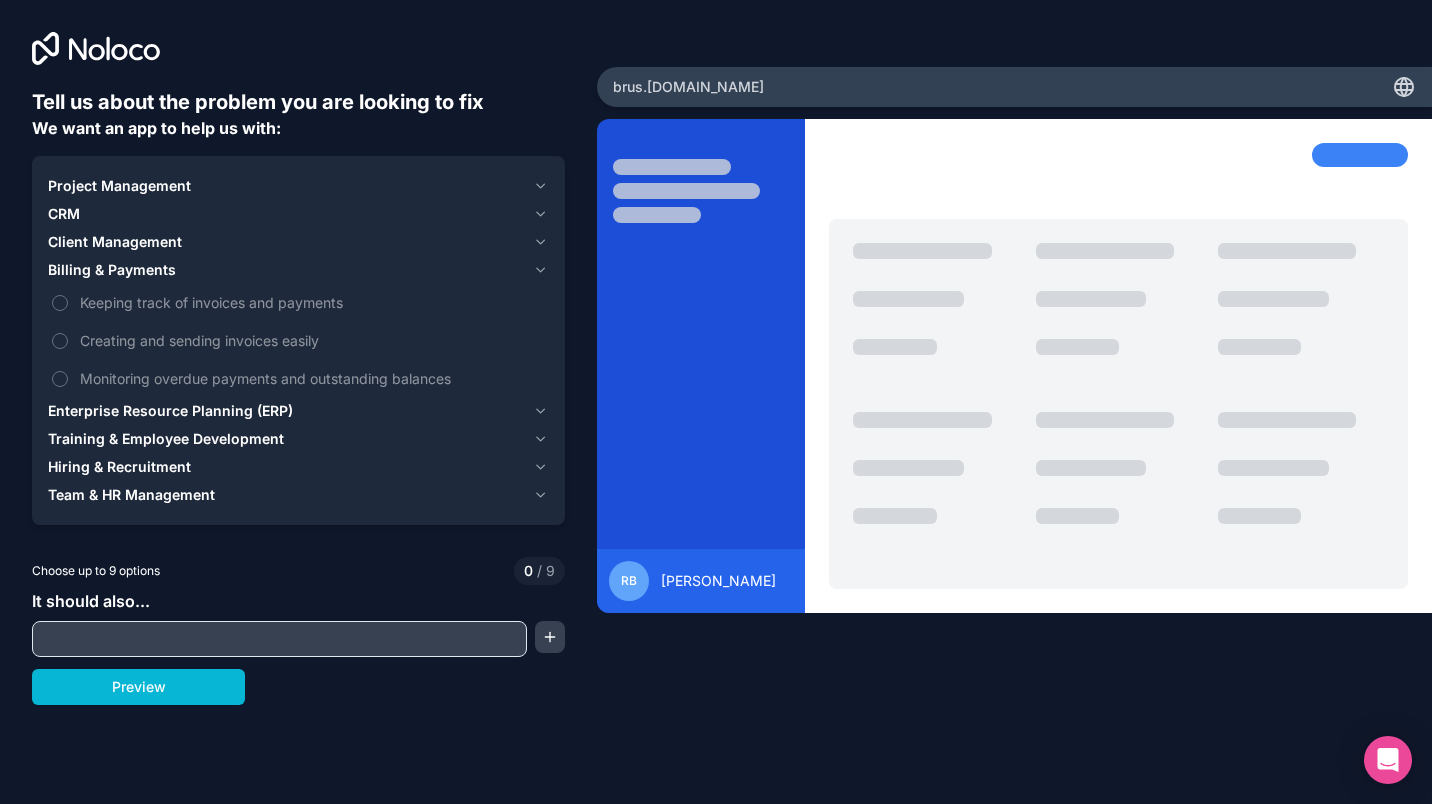 click 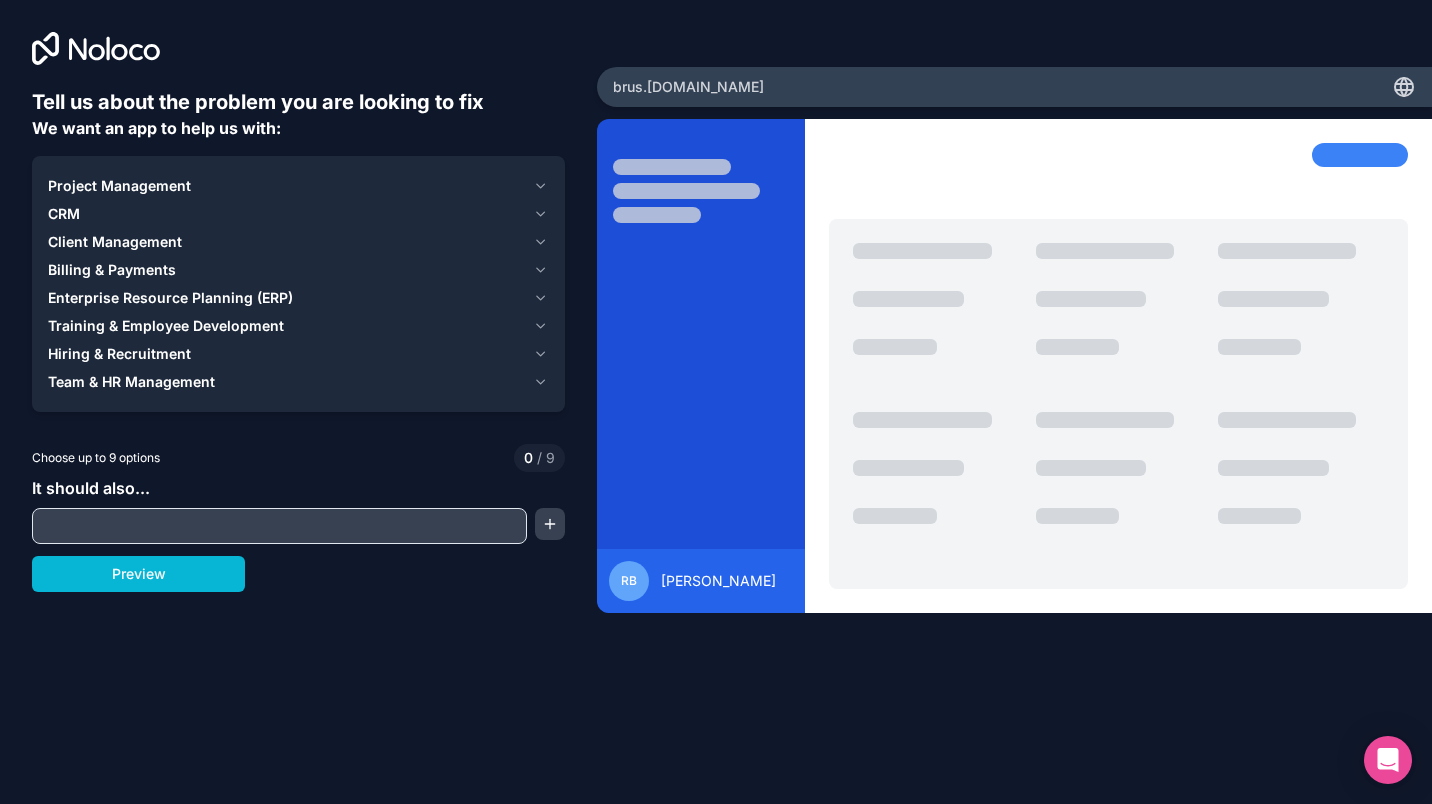 click on "Project Management" at bounding box center (286, 186) 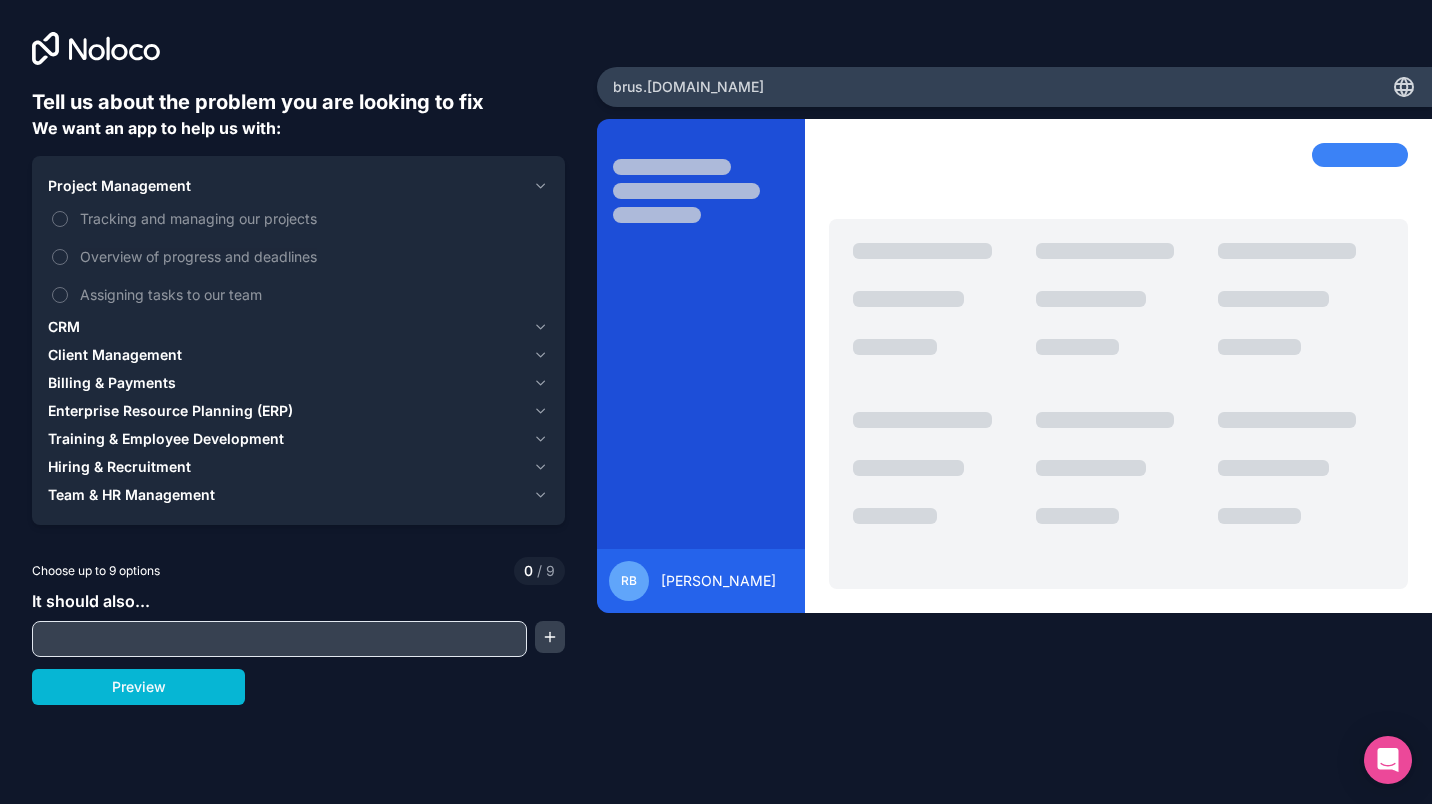 click on "Tracking and managing our projects" at bounding box center [312, 218] 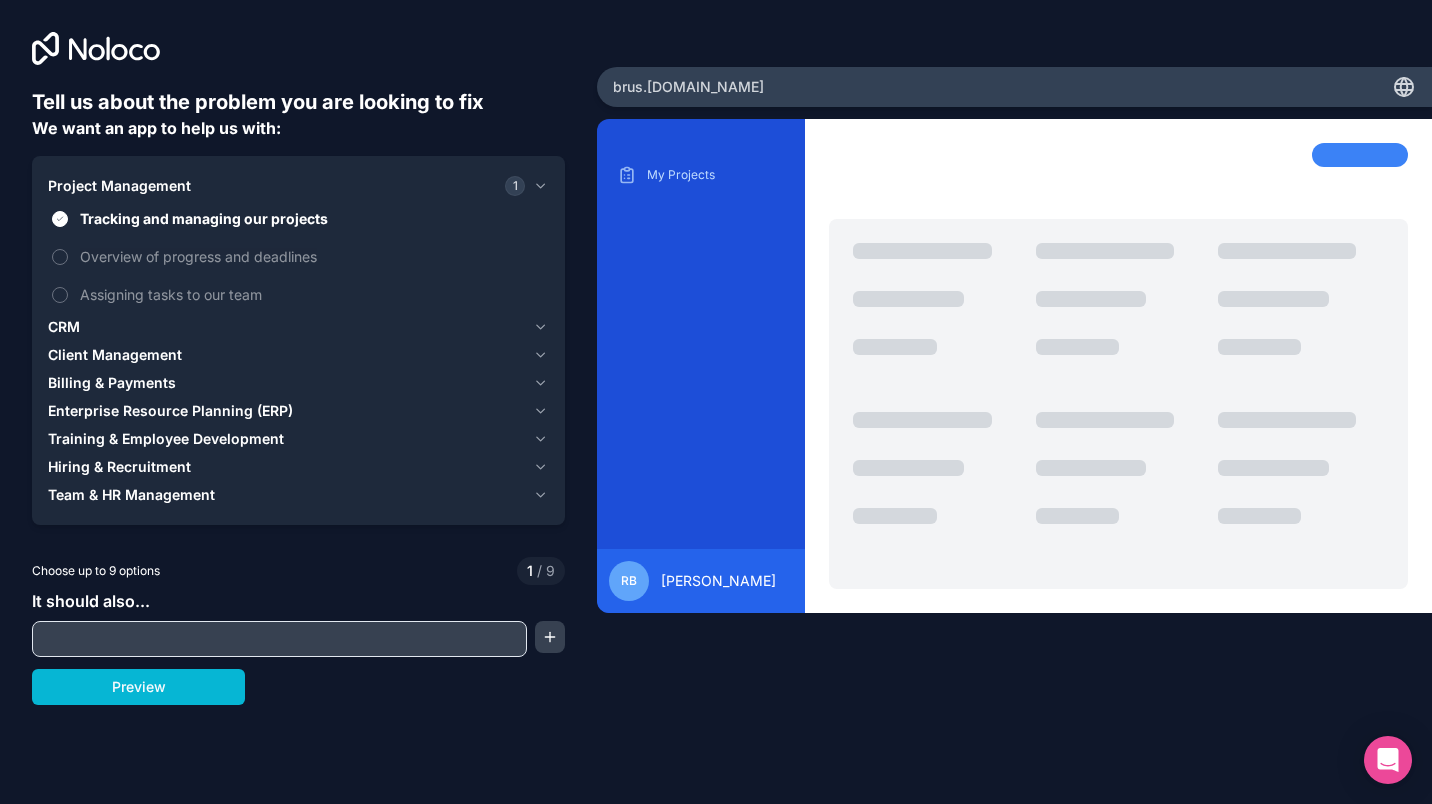 click on "Overview of progress and deadlines" at bounding box center [312, 256] 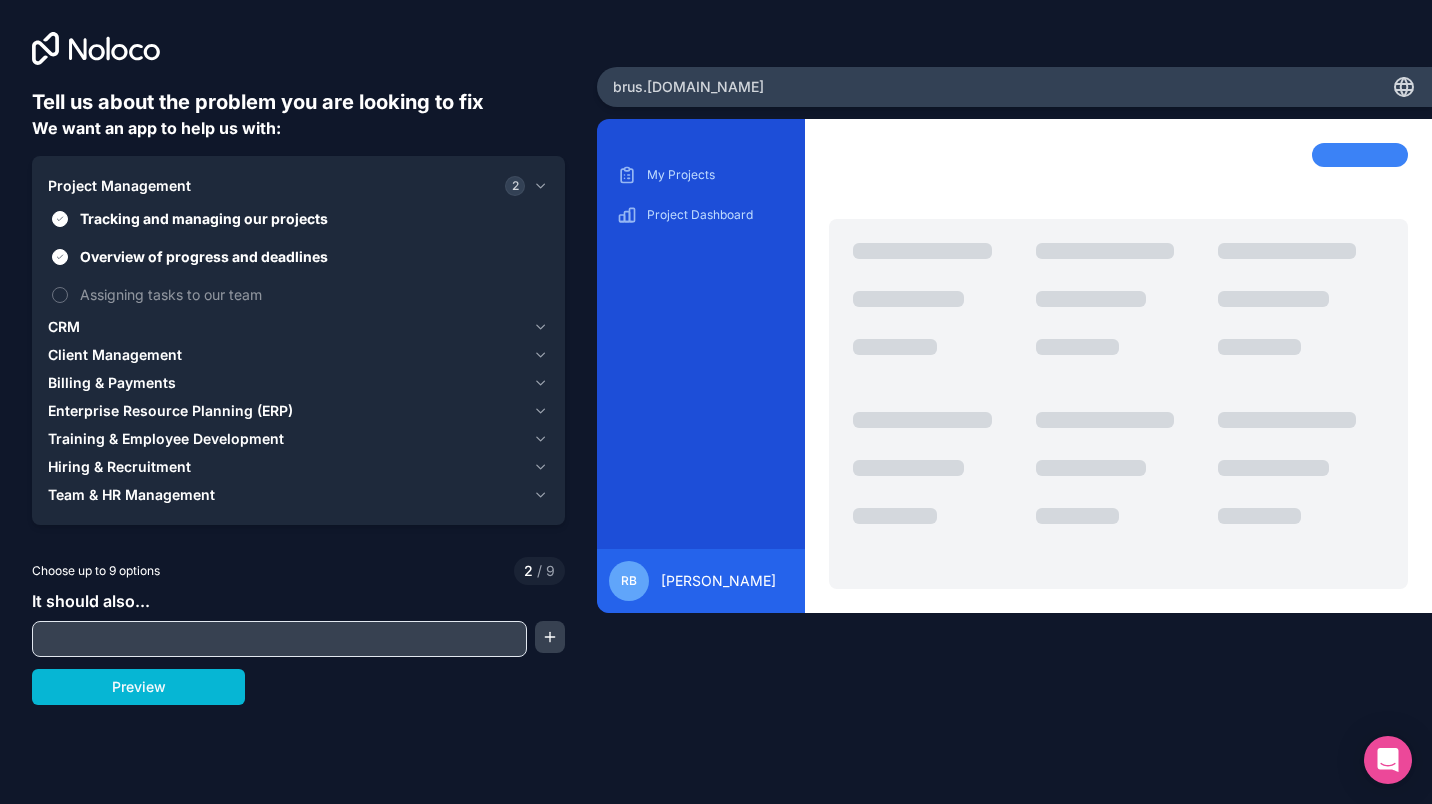 click on "Assigning tasks to our team" at bounding box center (298, 294) 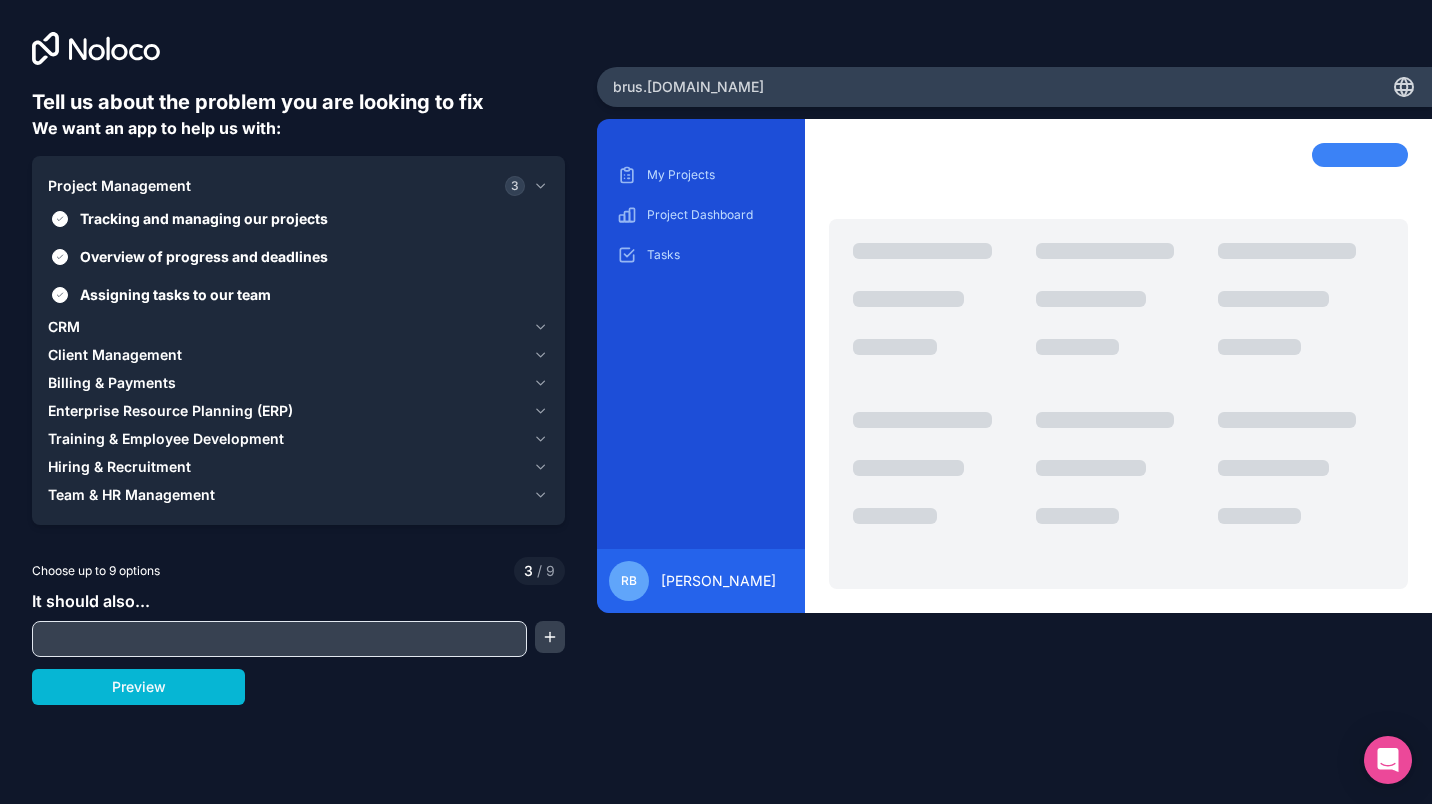 click on "Assigning tasks to our team" at bounding box center (312, 294) 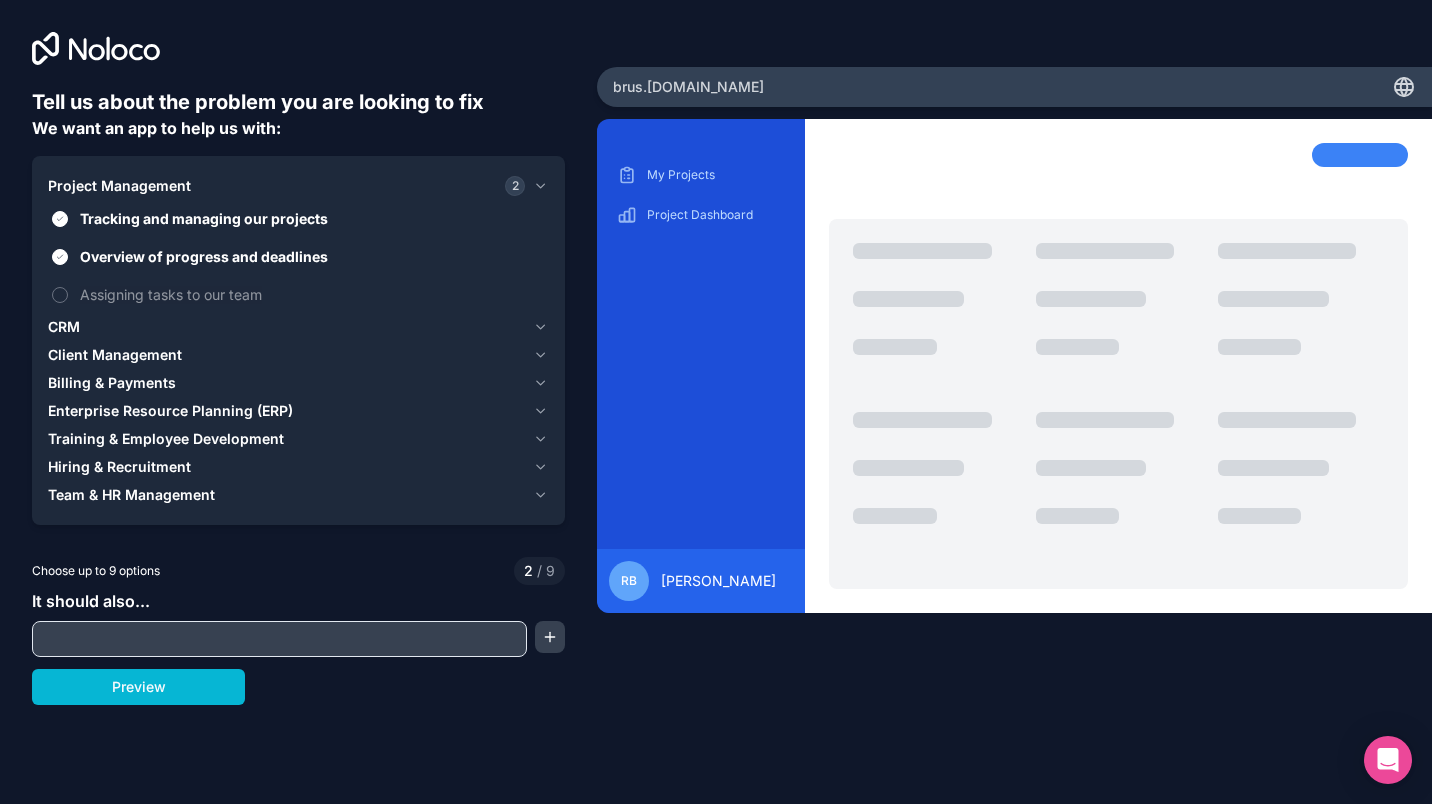 click on "Overview of progress and deadlines" at bounding box center [312, 256] 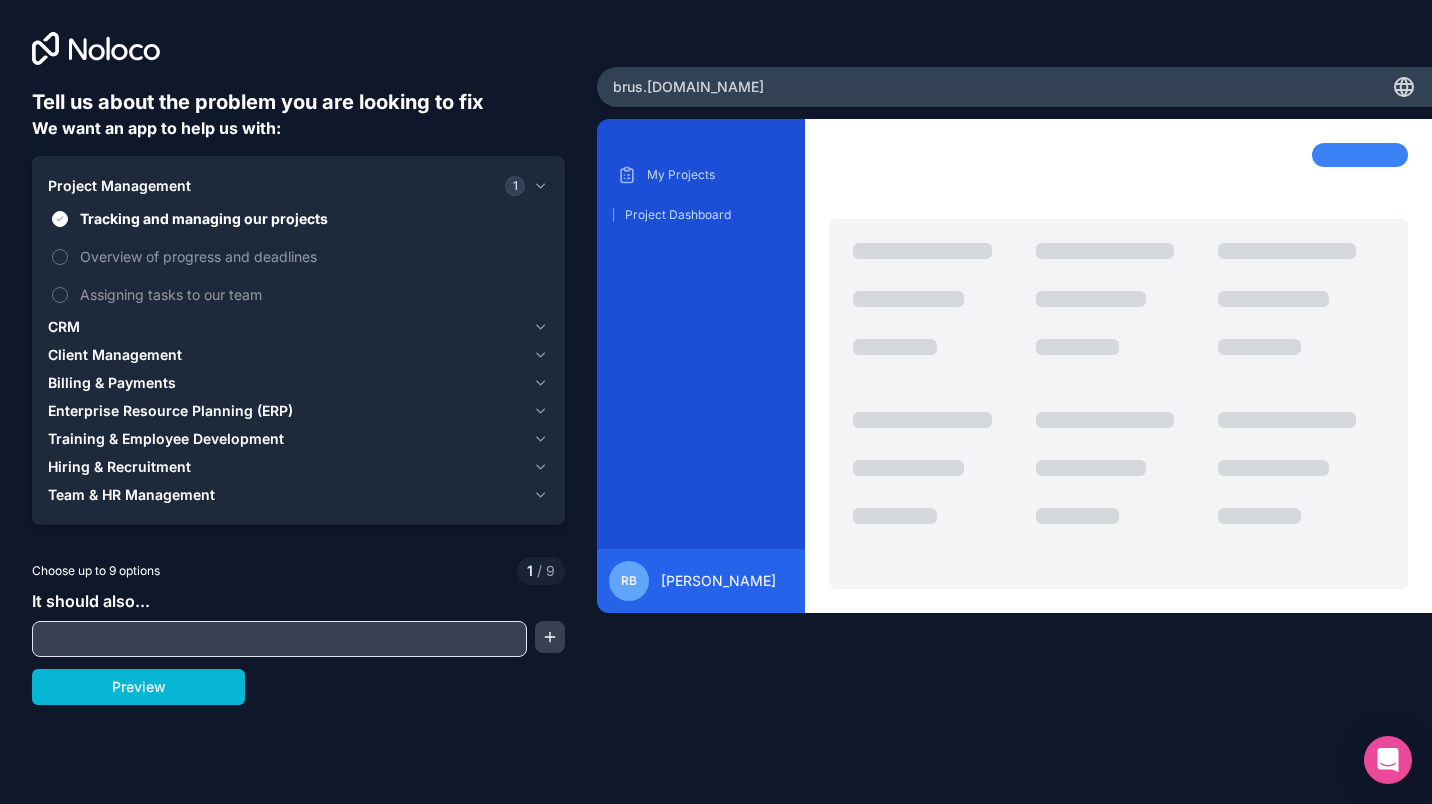 click on "Tracking and managing our projects" at bounding box center (312, 218) 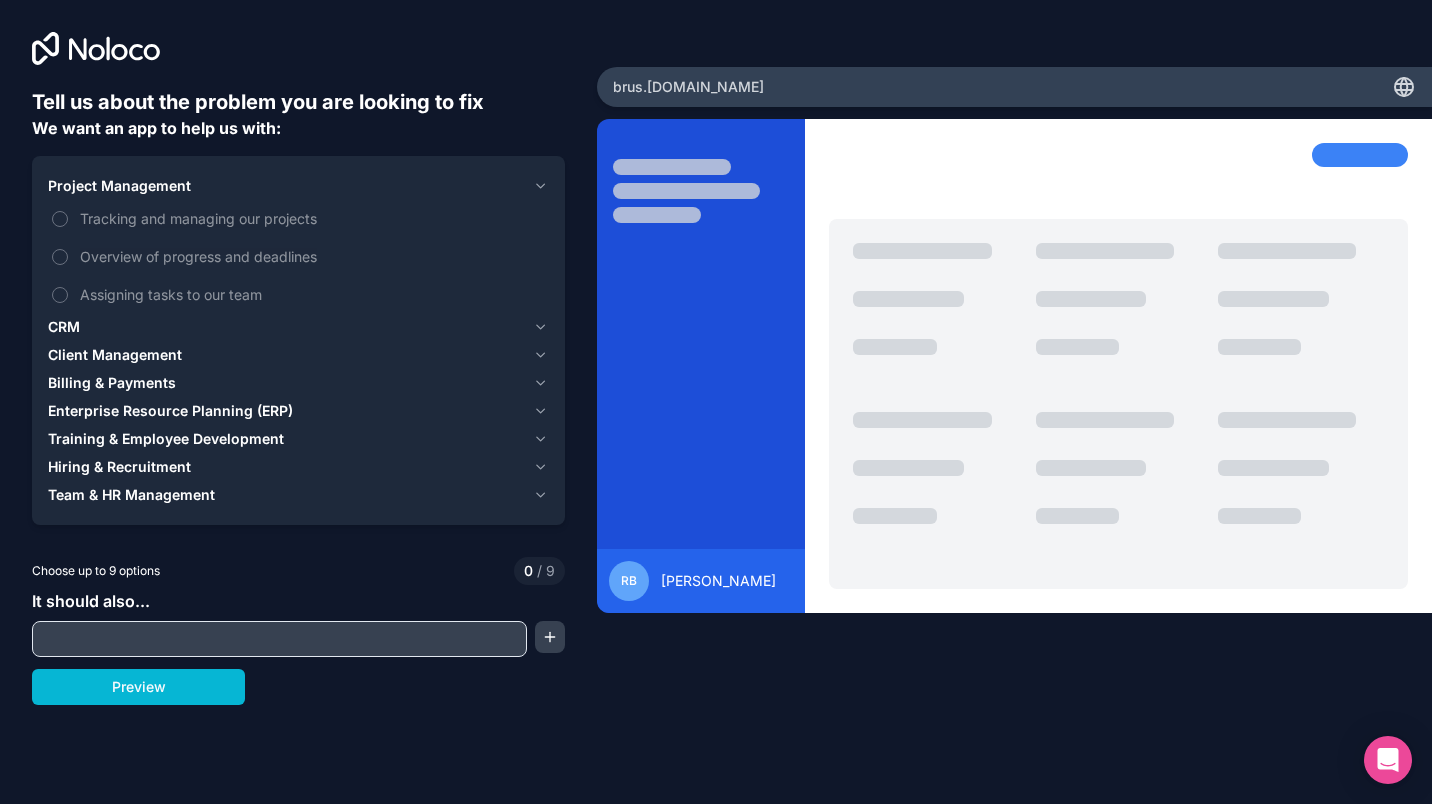 click on "Tracking and managing our projects" at bounding box center (312, 218) 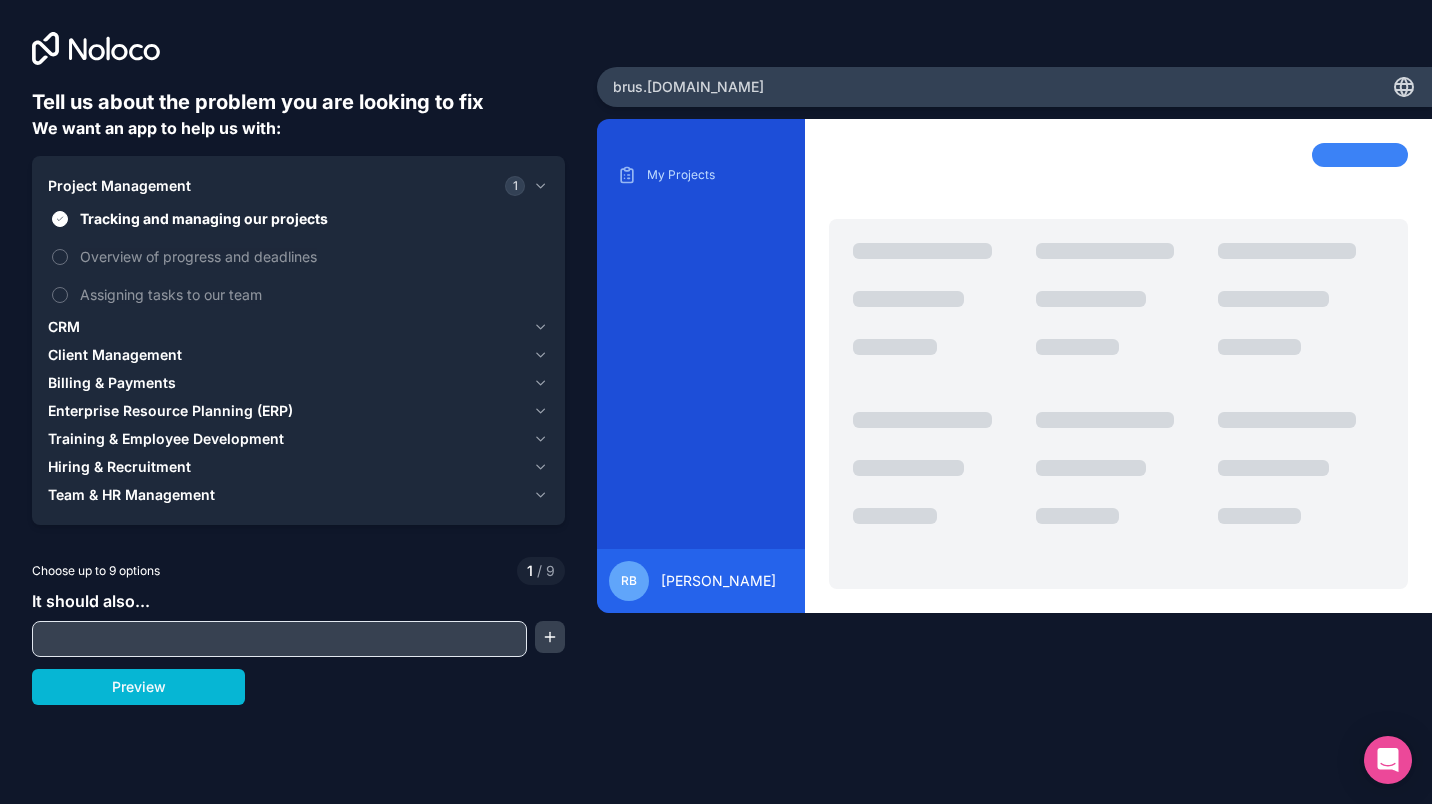 click on "Overview of progress and deadlines" at bounding box center (312, 256) 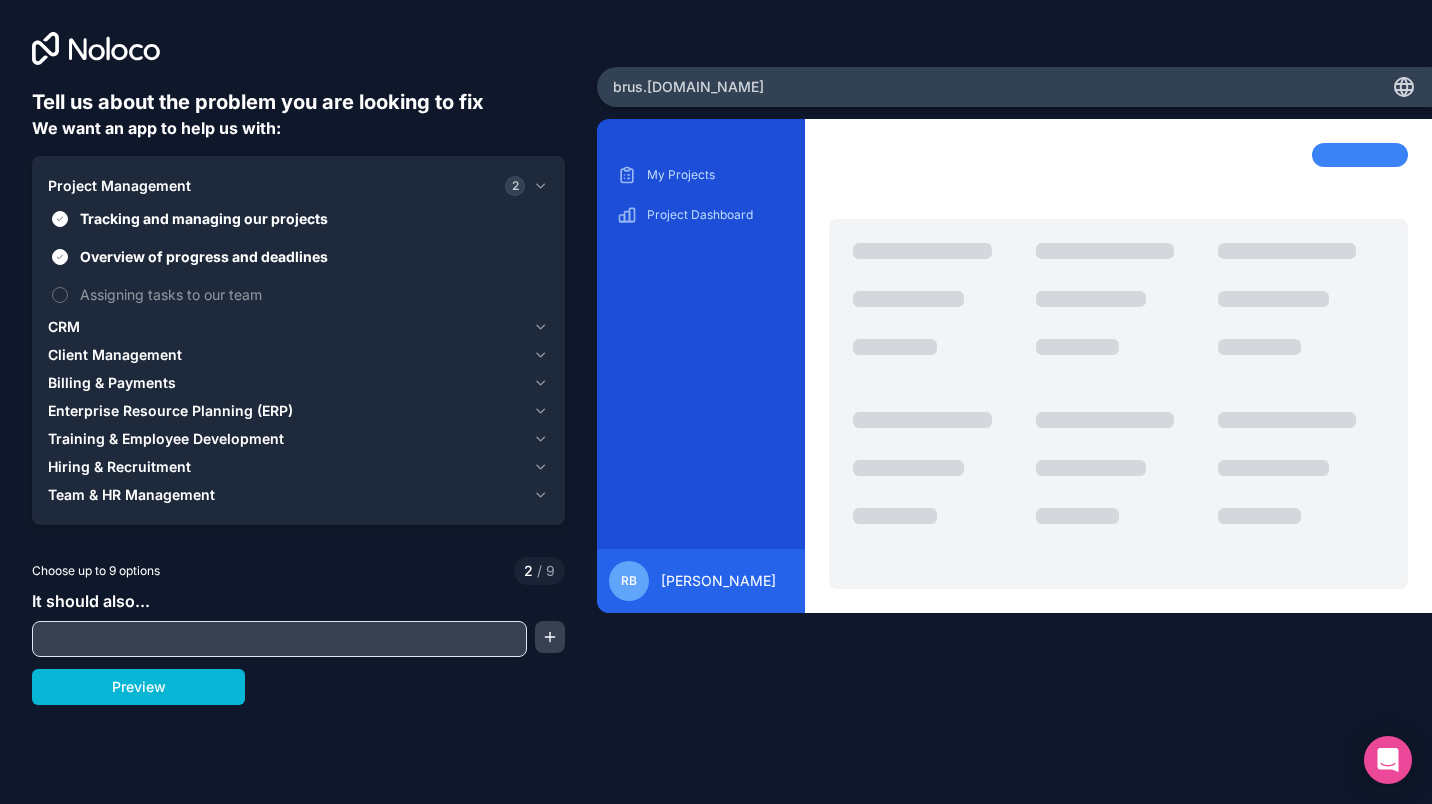 click on "Assigning tasks to our team" at bounding box center [298, 294] 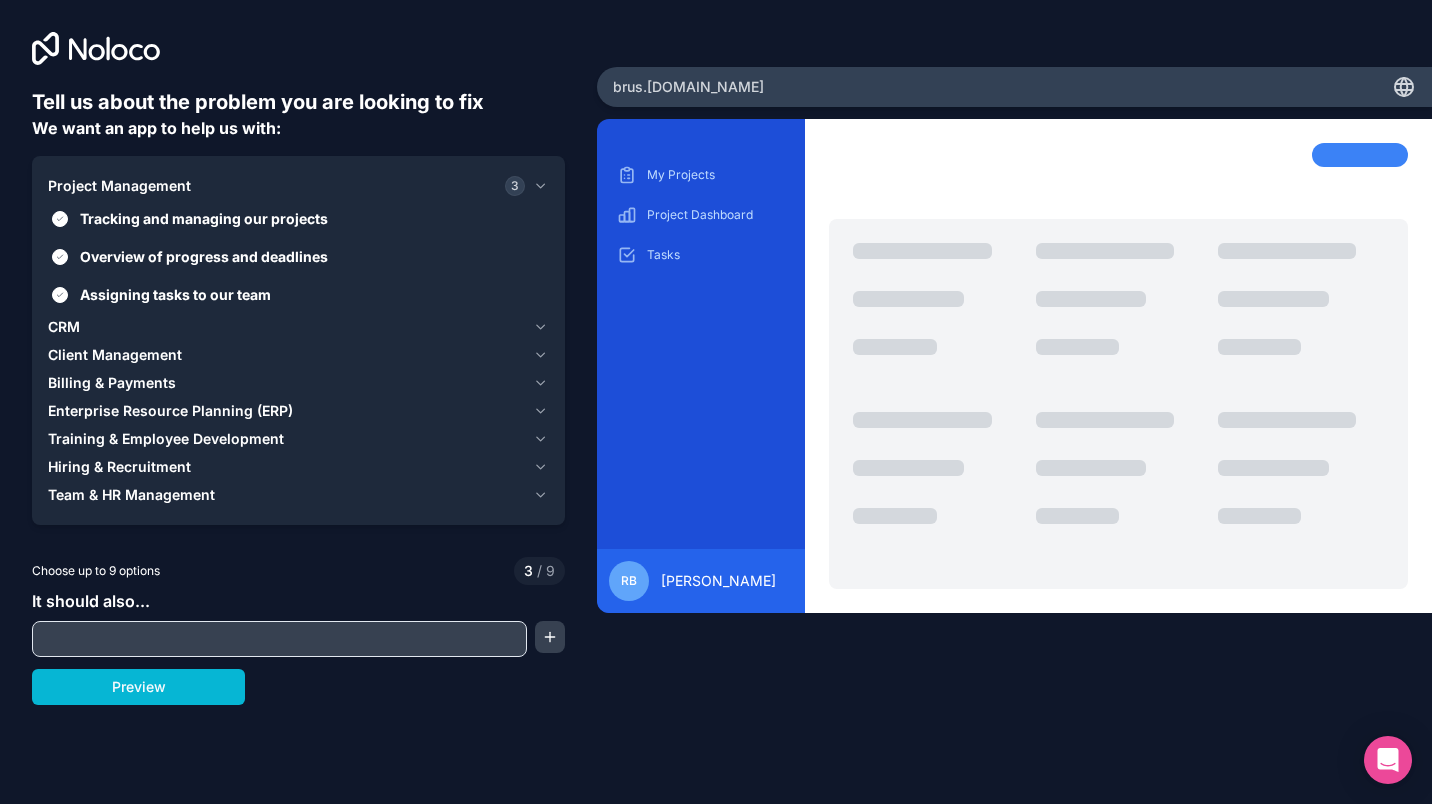 click on "CRM" at bounding box center (286, 327) 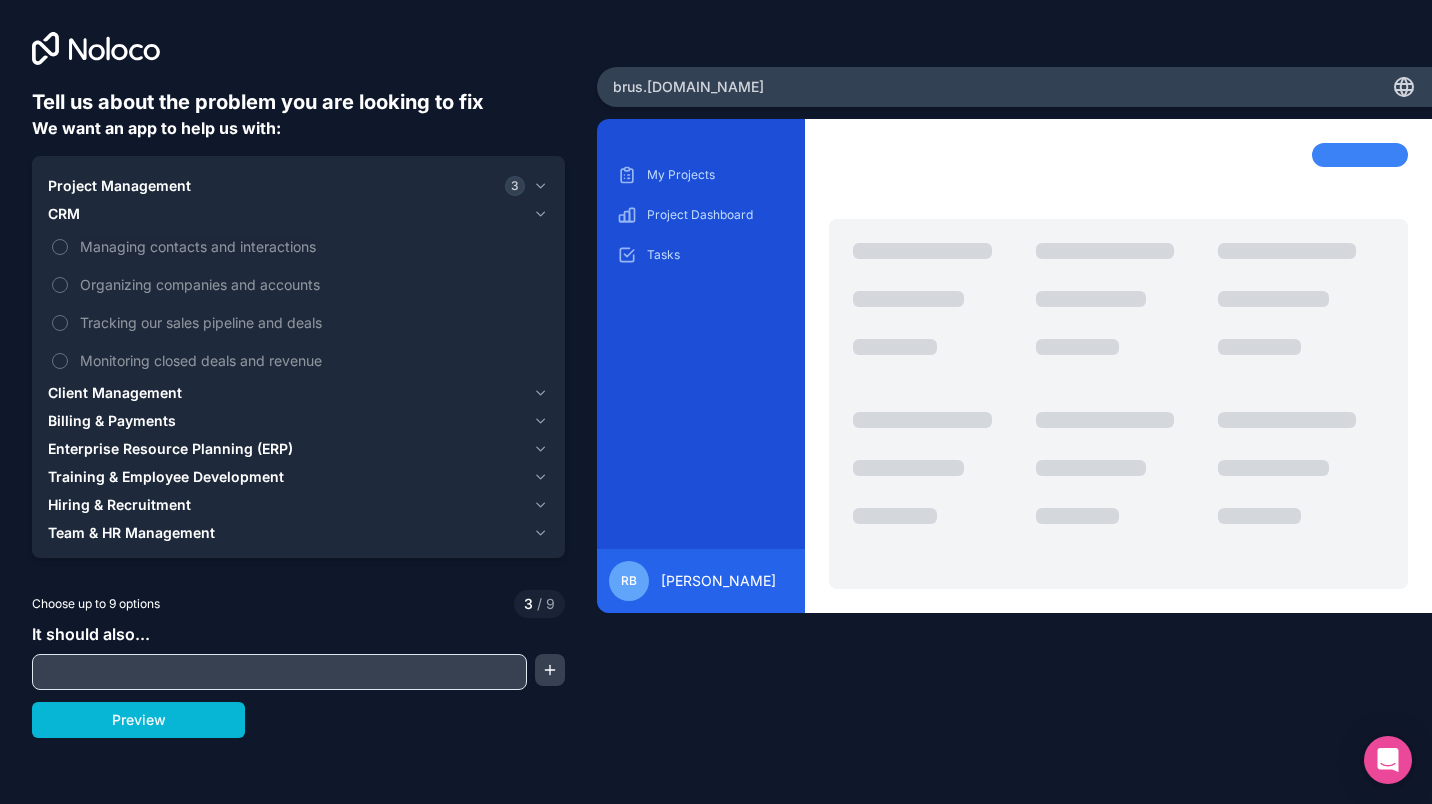 click on "Managing contacts and interactions" at bounding box center (312, 246) 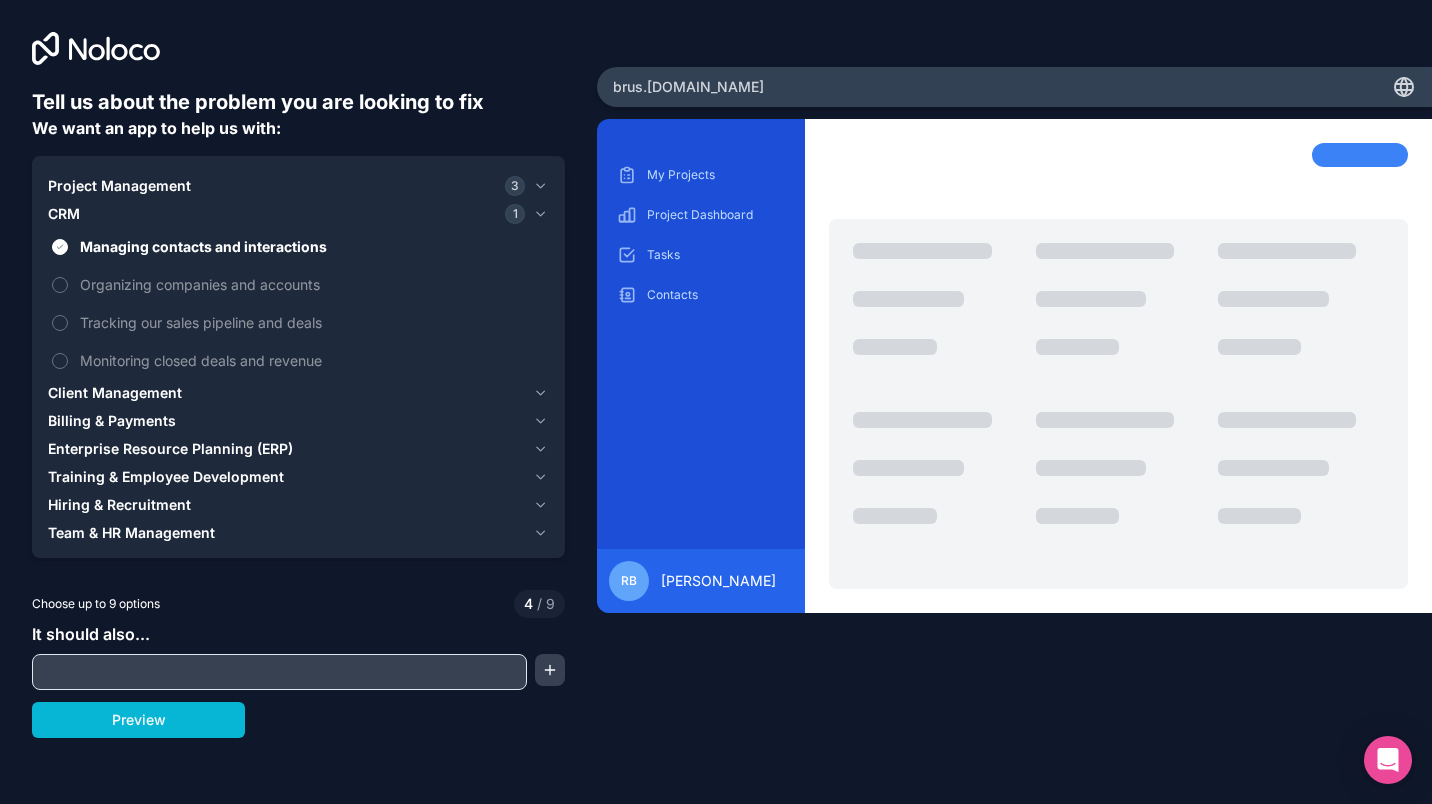 click on "Organizing companies and accounts" at bounding box center (312, 284) 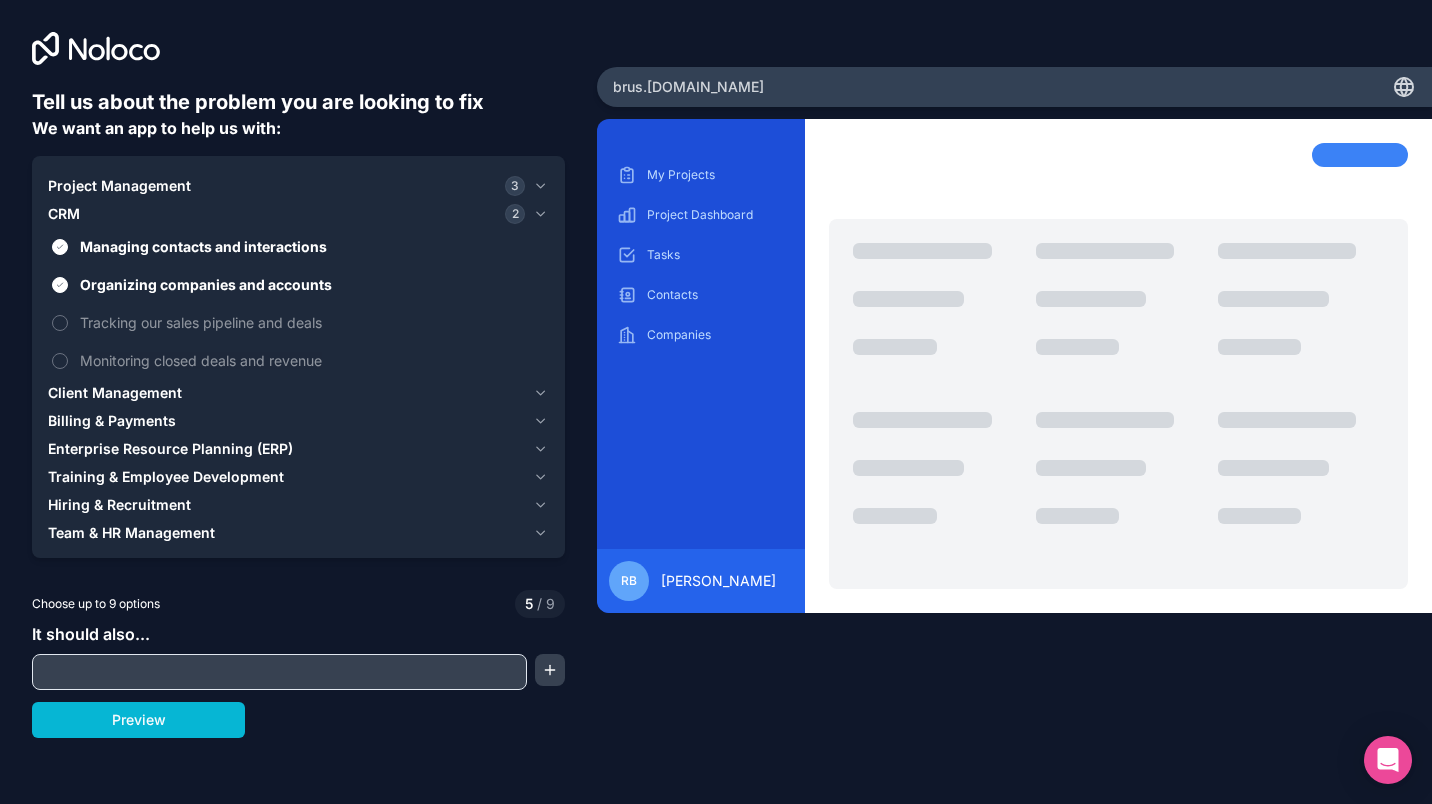 click on "Tracking our sales pipeline and deals" at bounding box center (312, 322) 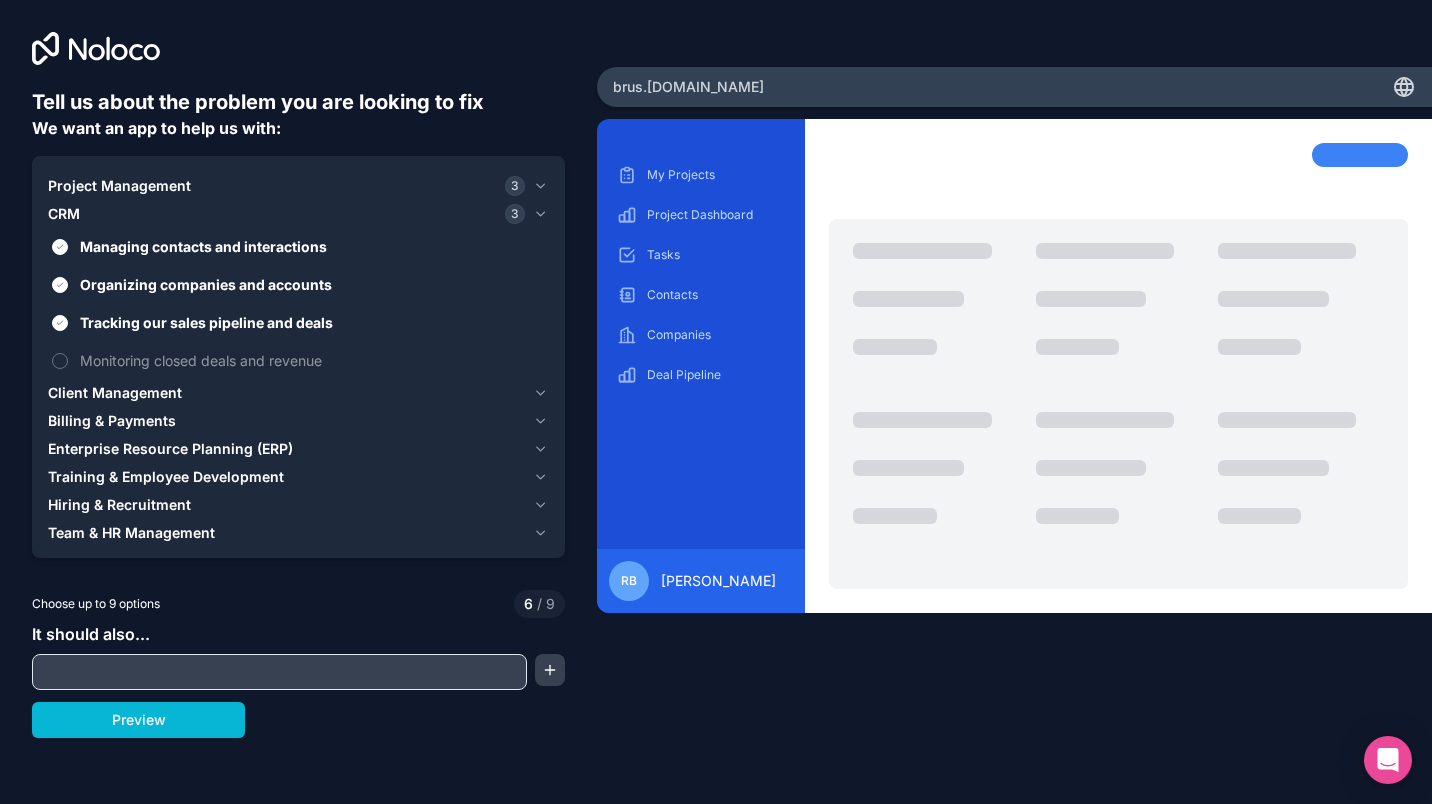 click on "Monitoring closed deals and revenue" at bounding box center [298, 360] 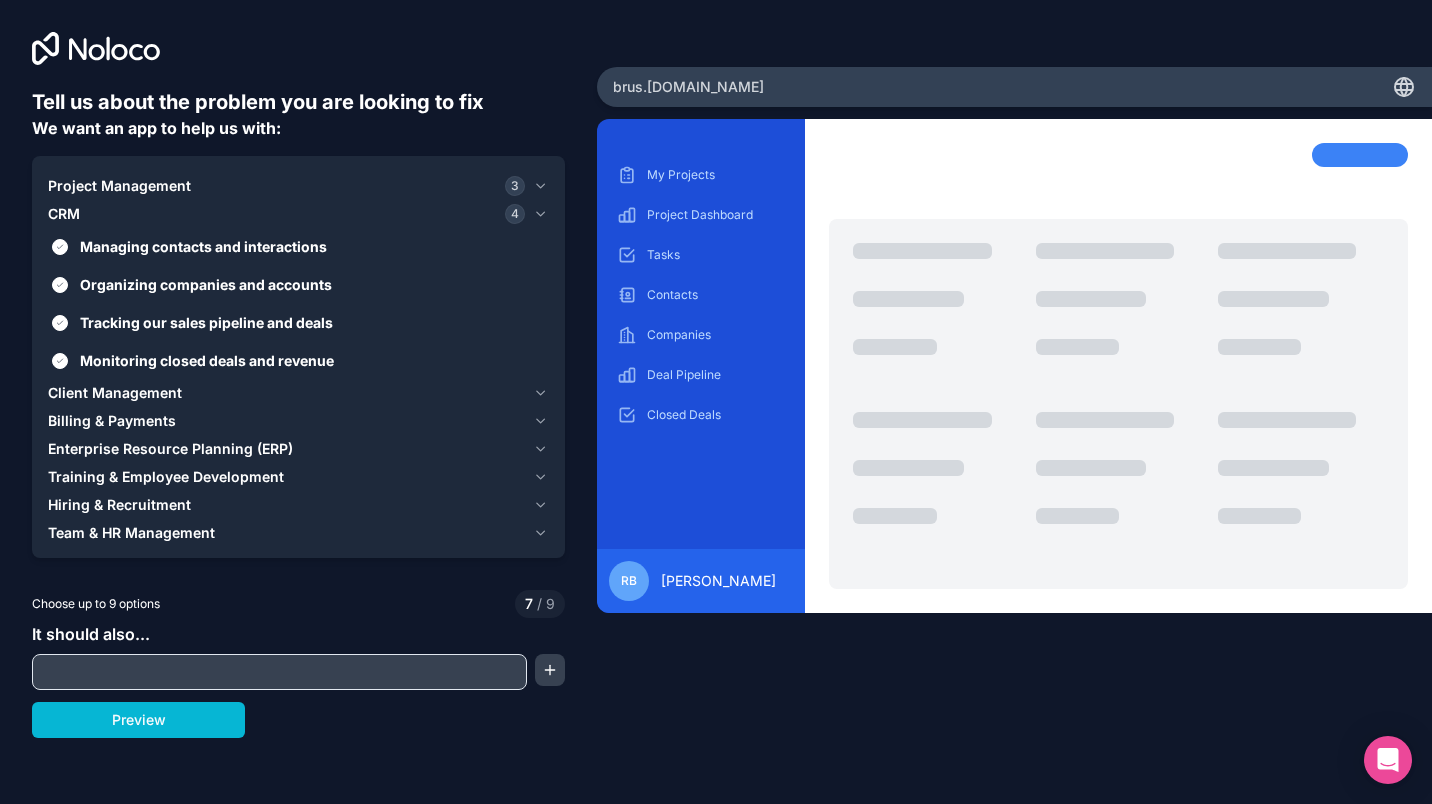 click on "Monitoring closed deals and revenue" at bounding box center (298, 360) 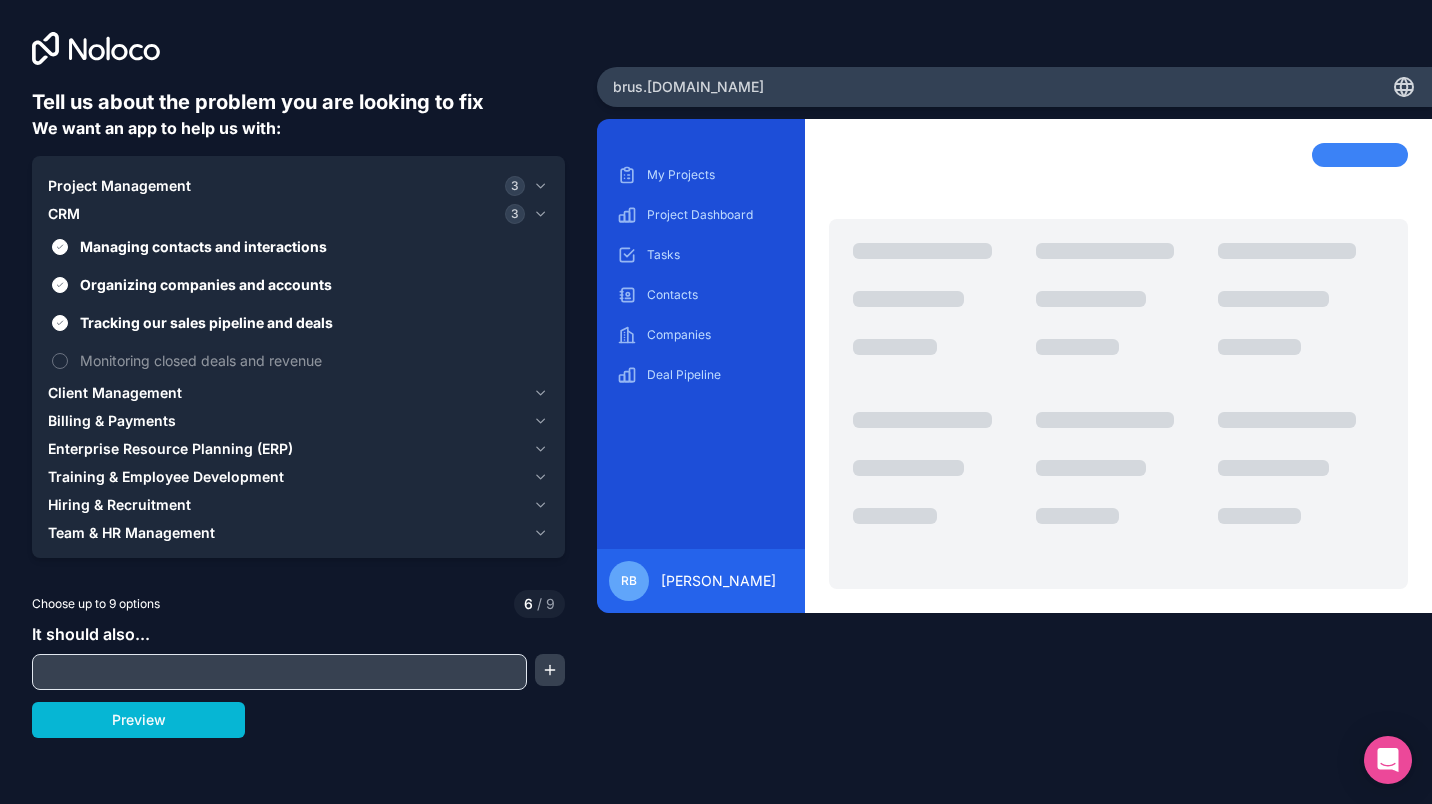click on "Client Management" at bounding box center [115, 393] 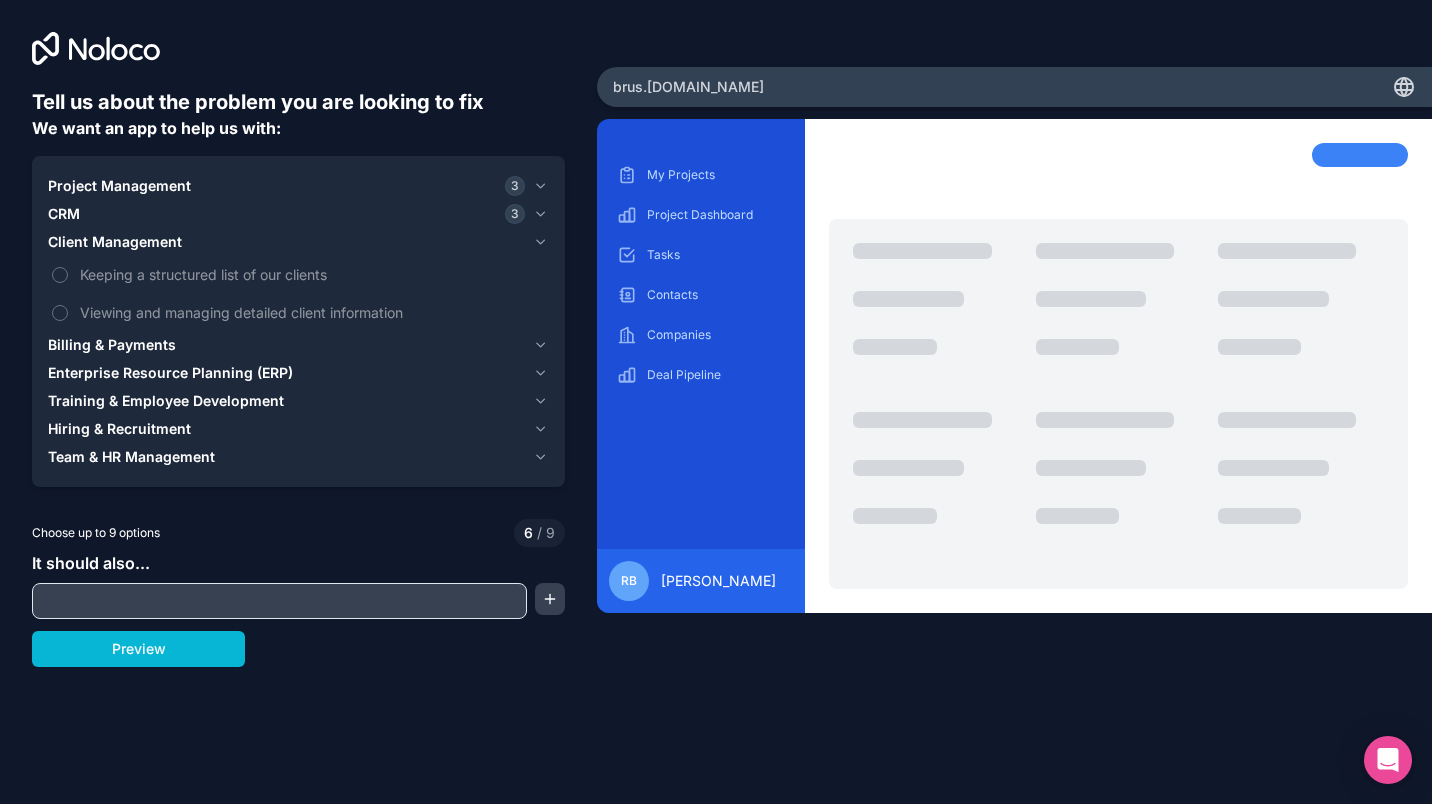 click on "Keeping a structured list of our clients" at bounding box center [312, 274] 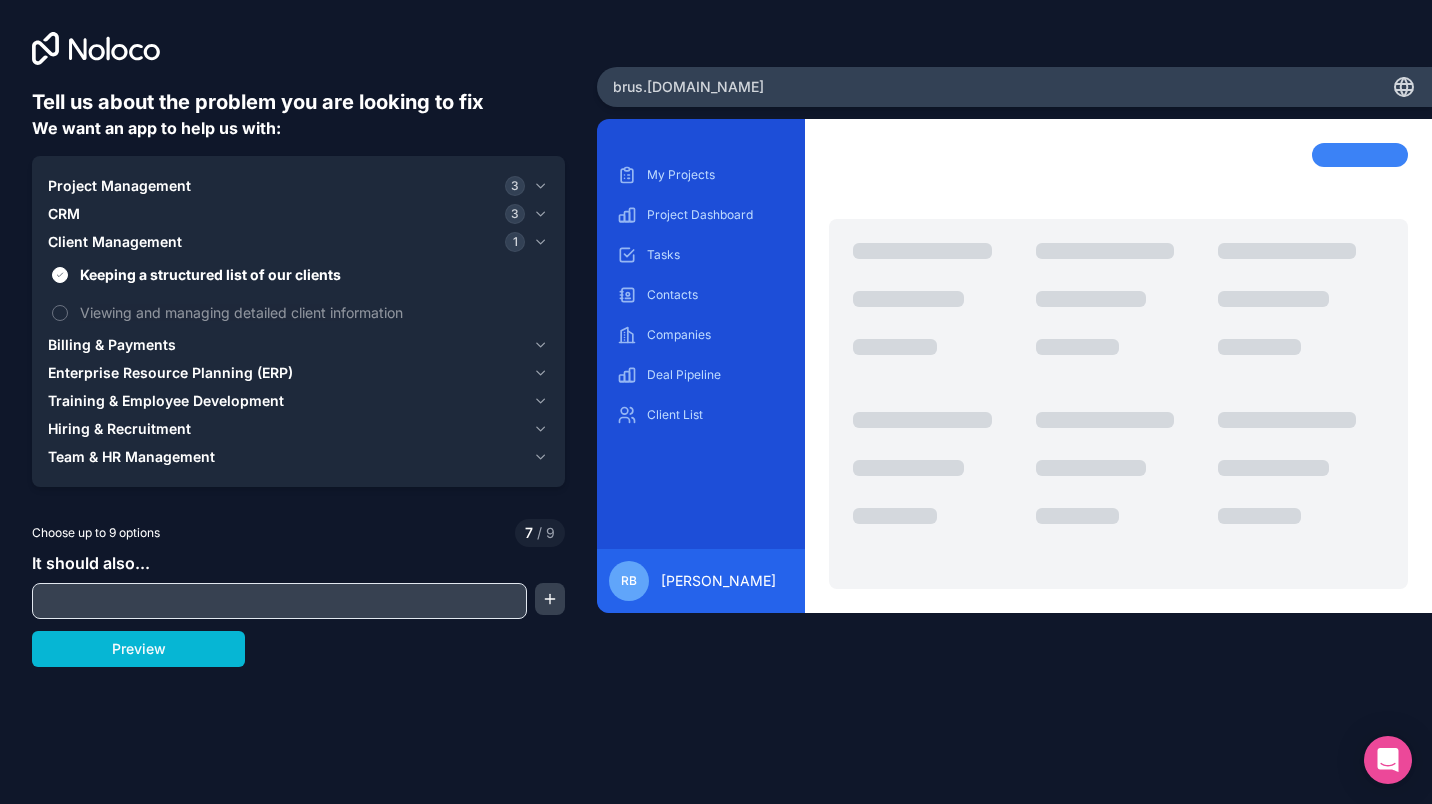 click on "Viewing and managing detailed client information" at bounding box center [312, 312] 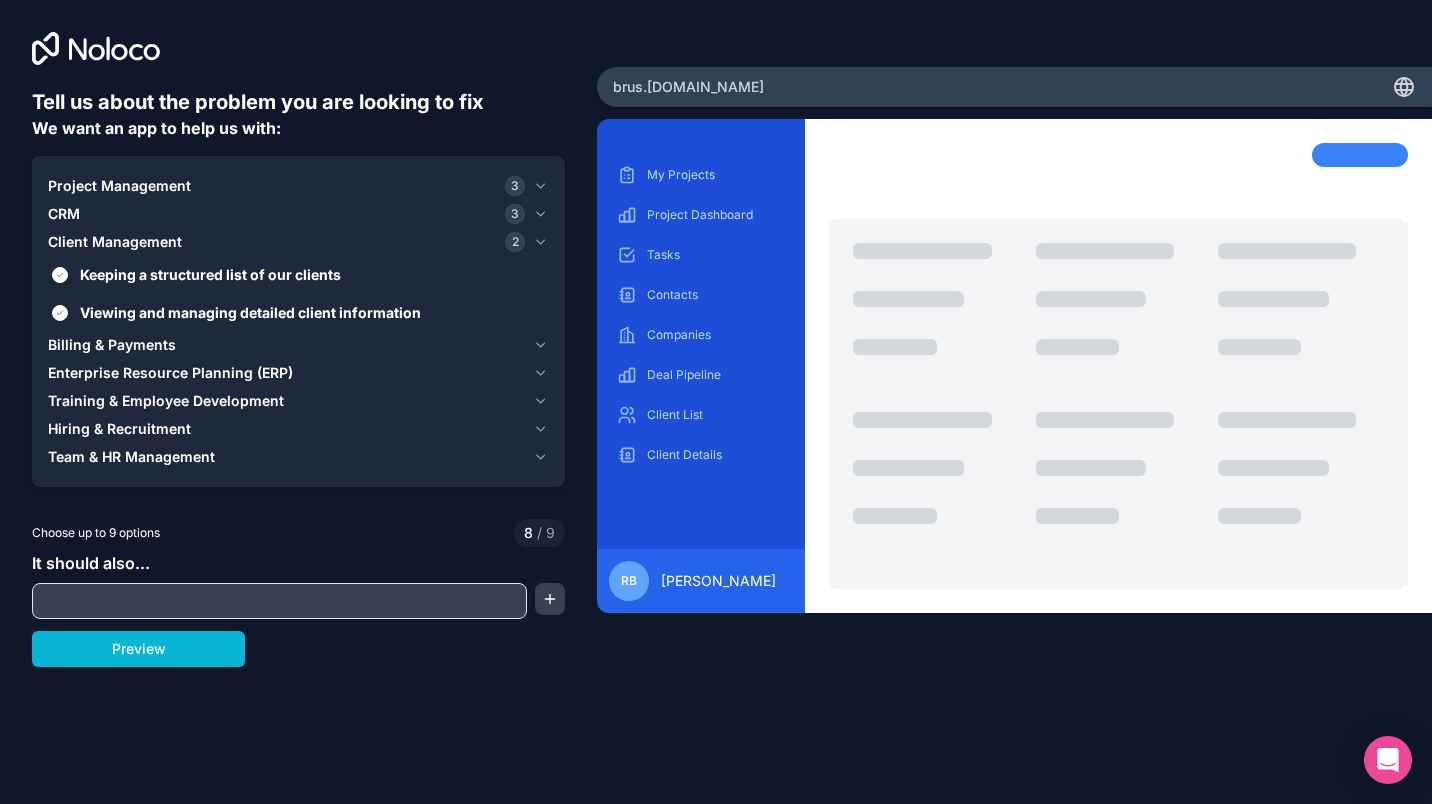 click on "Client Management" at bounding box center (115, 242) 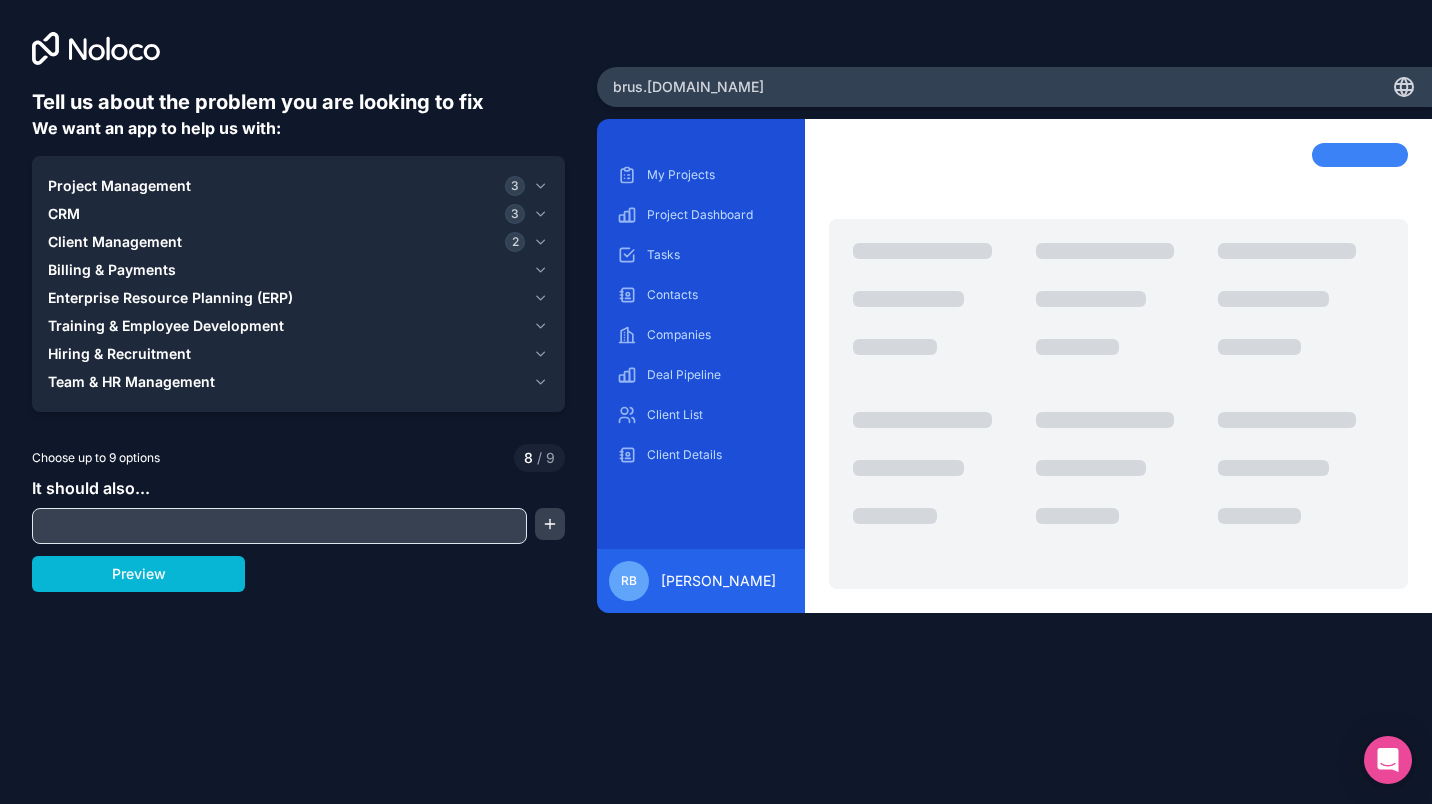 click on "Billing & Payments" at bounding box center [112, 270] 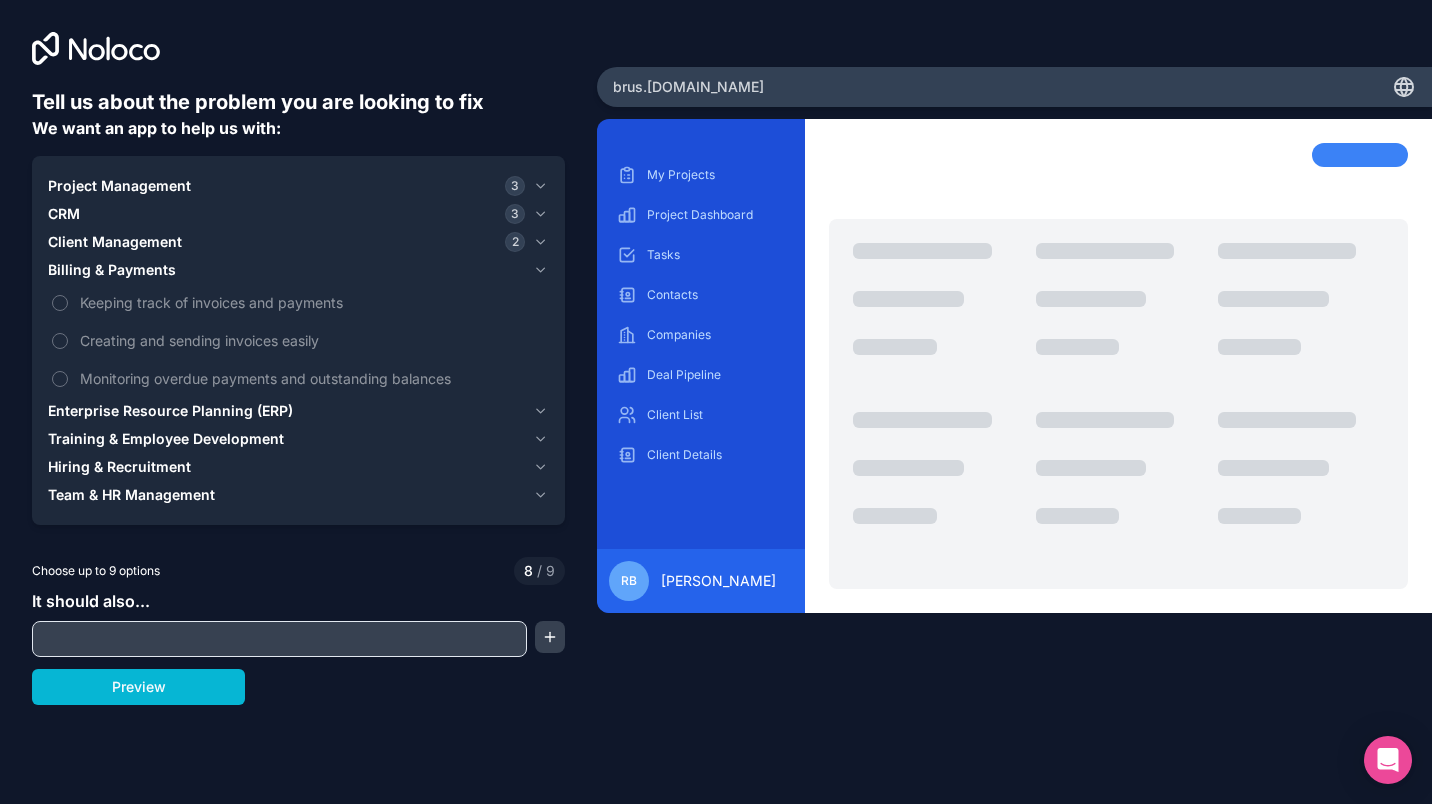 click on "Keeping track of invoices and payments" at bounding box center [312, 302] 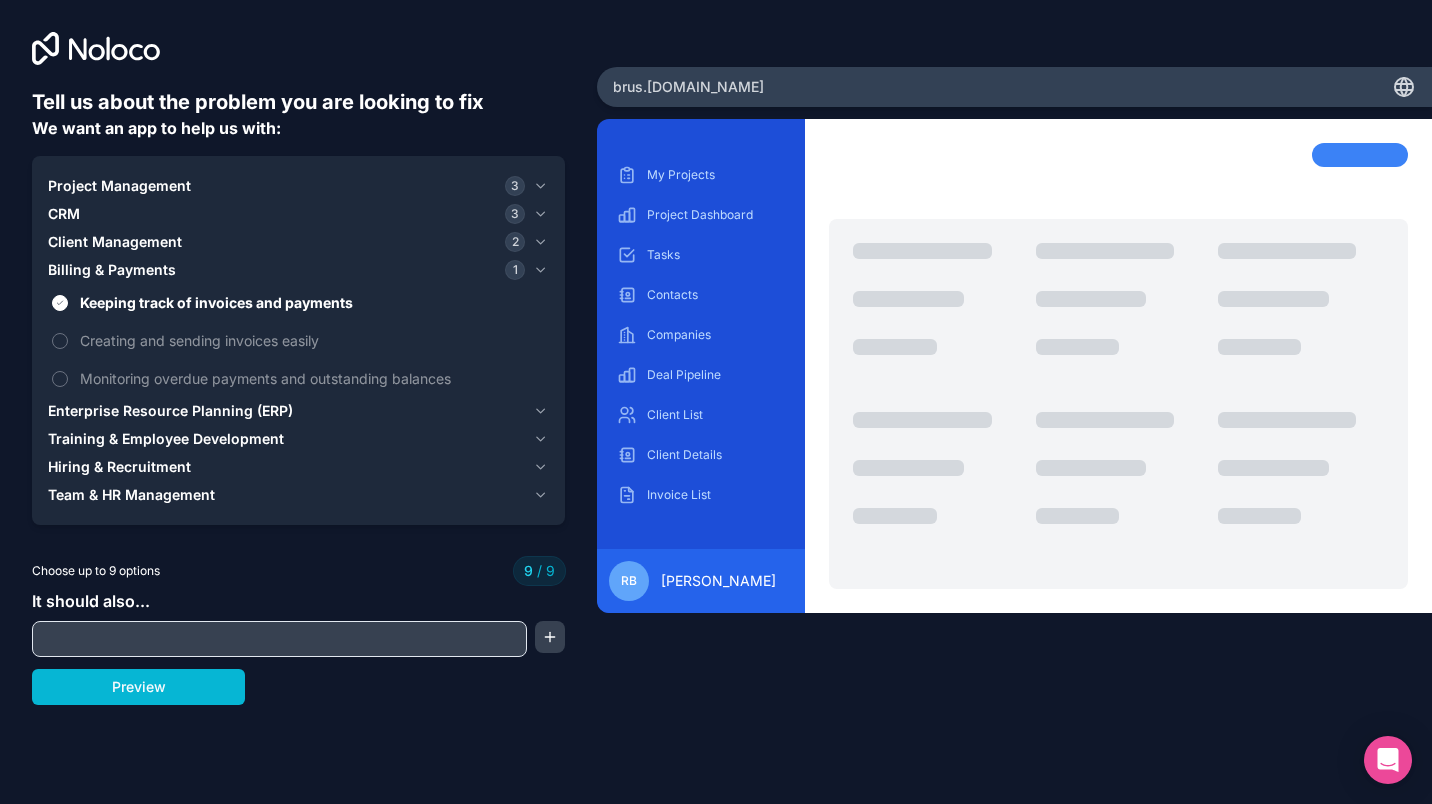 click on "Creating and sending invoices easily" at bounding box center (312, 340) 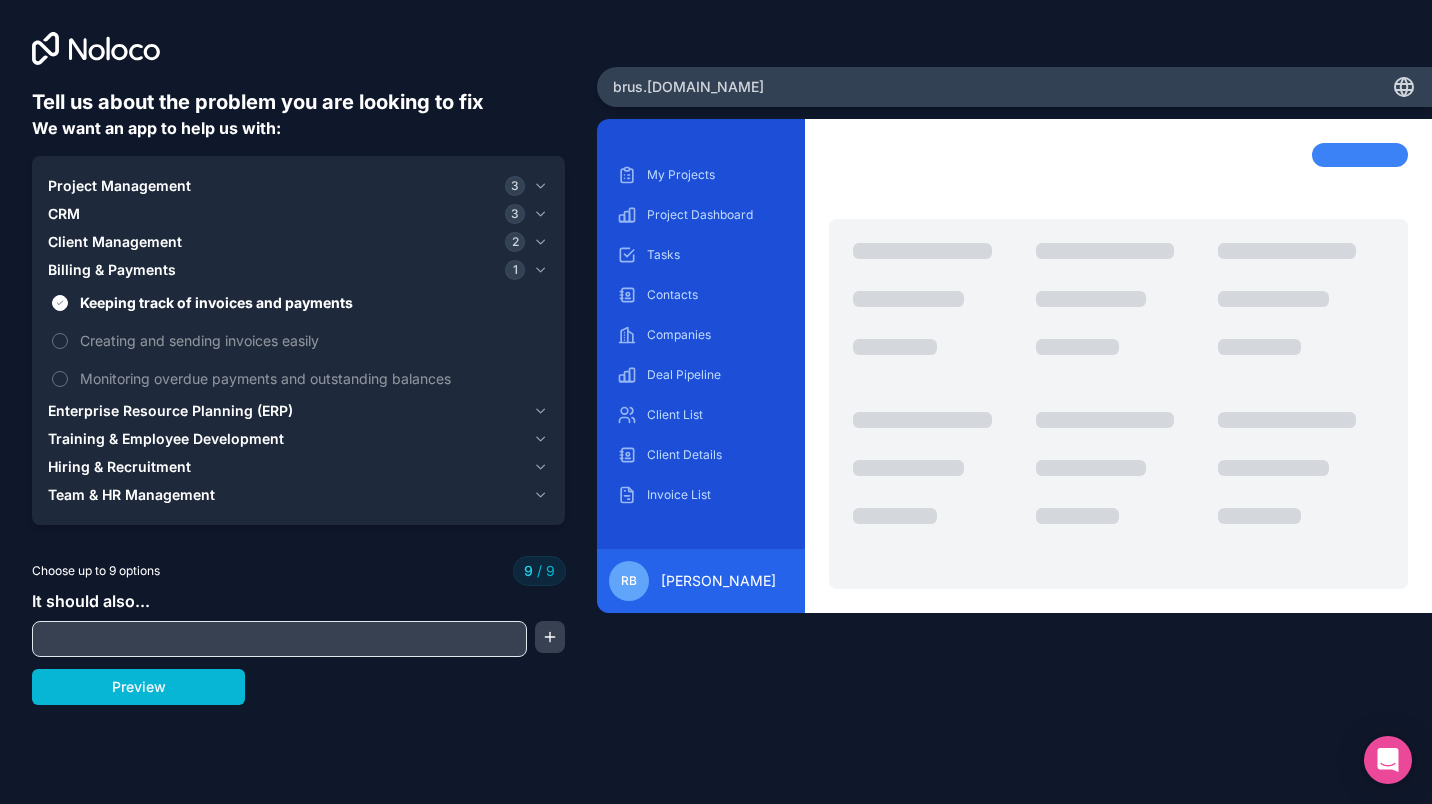 click on "Creating and sending invoices easily" at bounding box center [312, 340] 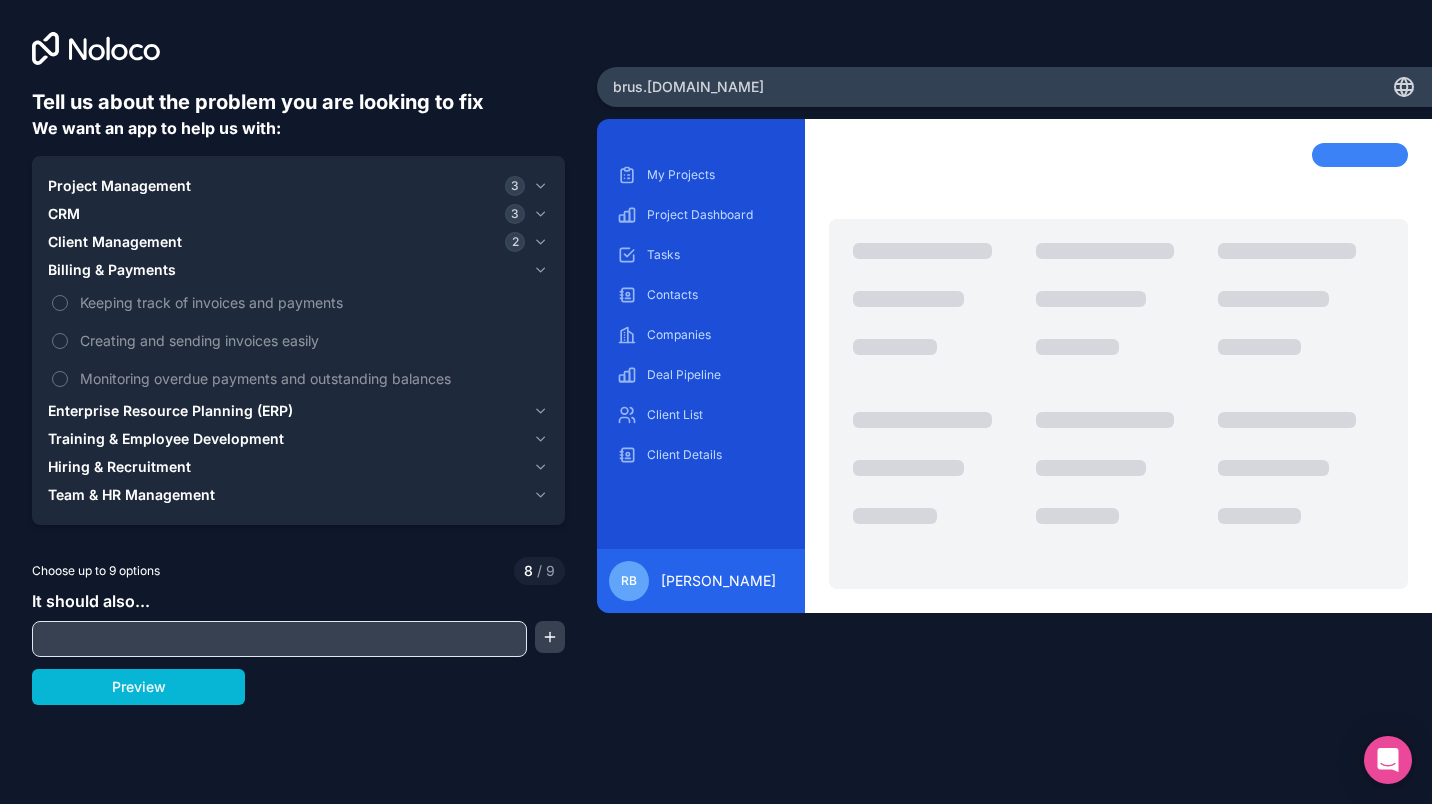 click on "Creating and sending invoices easily" at bounding box center (312, 340) 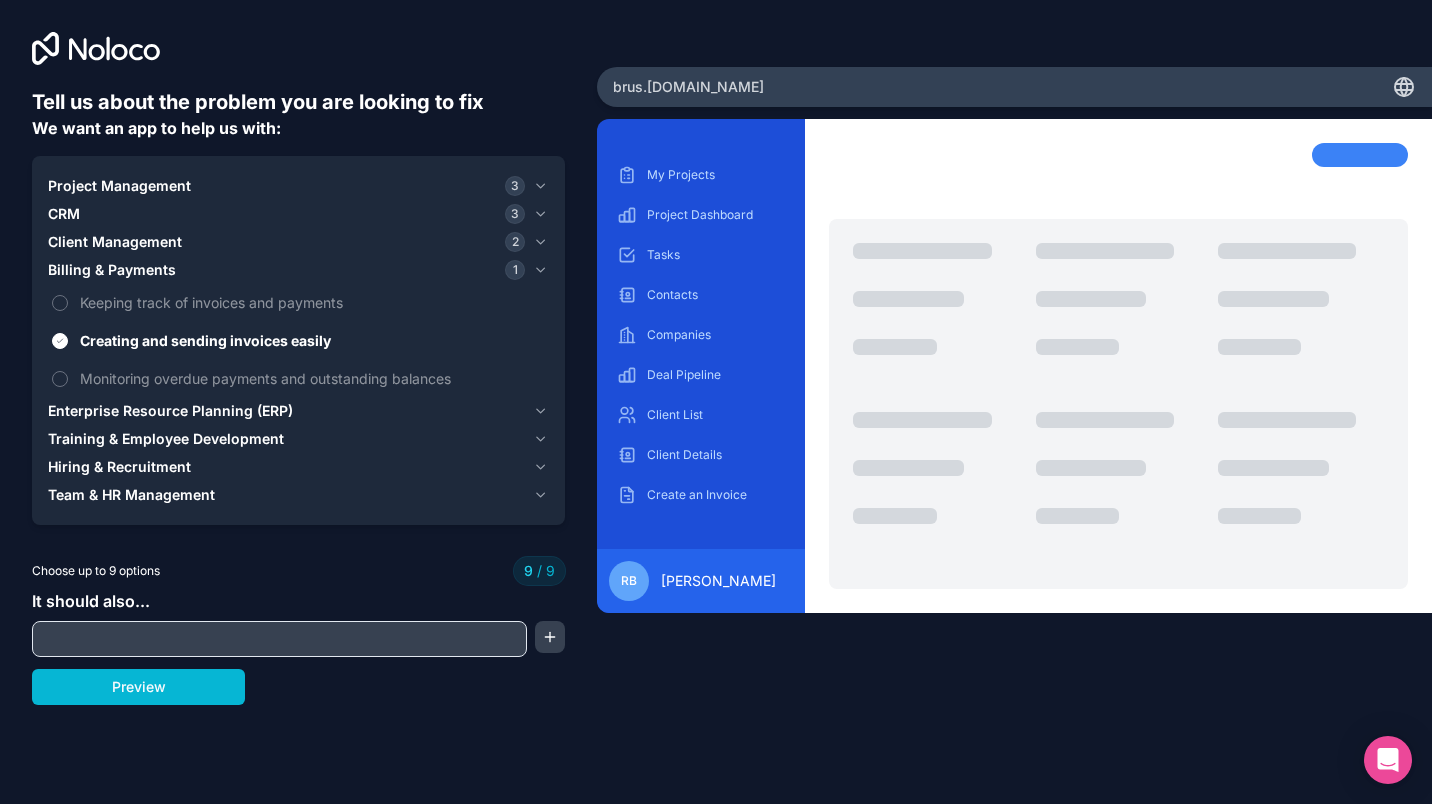 click on "Creating and sending invoices easily" at bounding box center (298, 340) 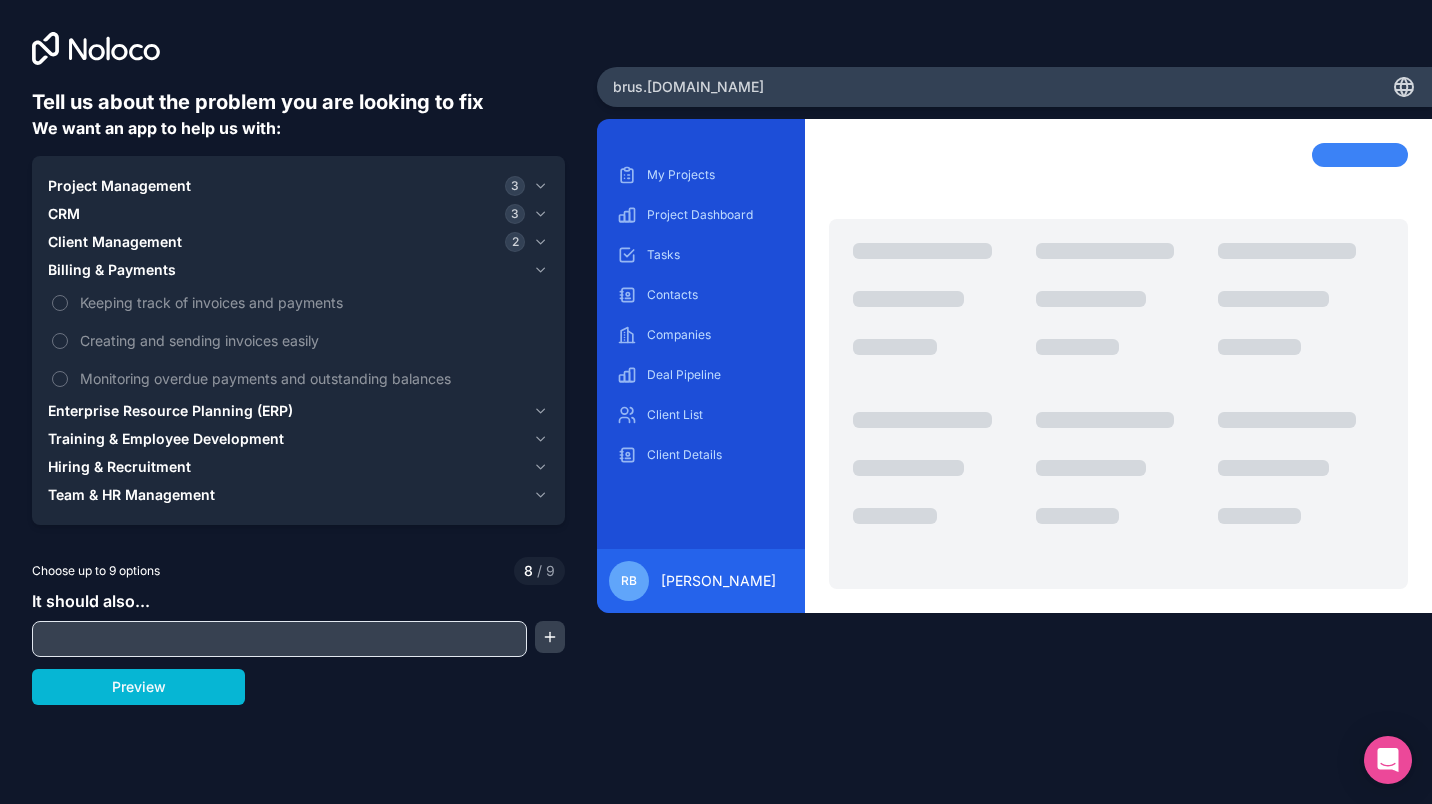 click on "Keeping track of invoices and payments" at bounding box center (312, 302) 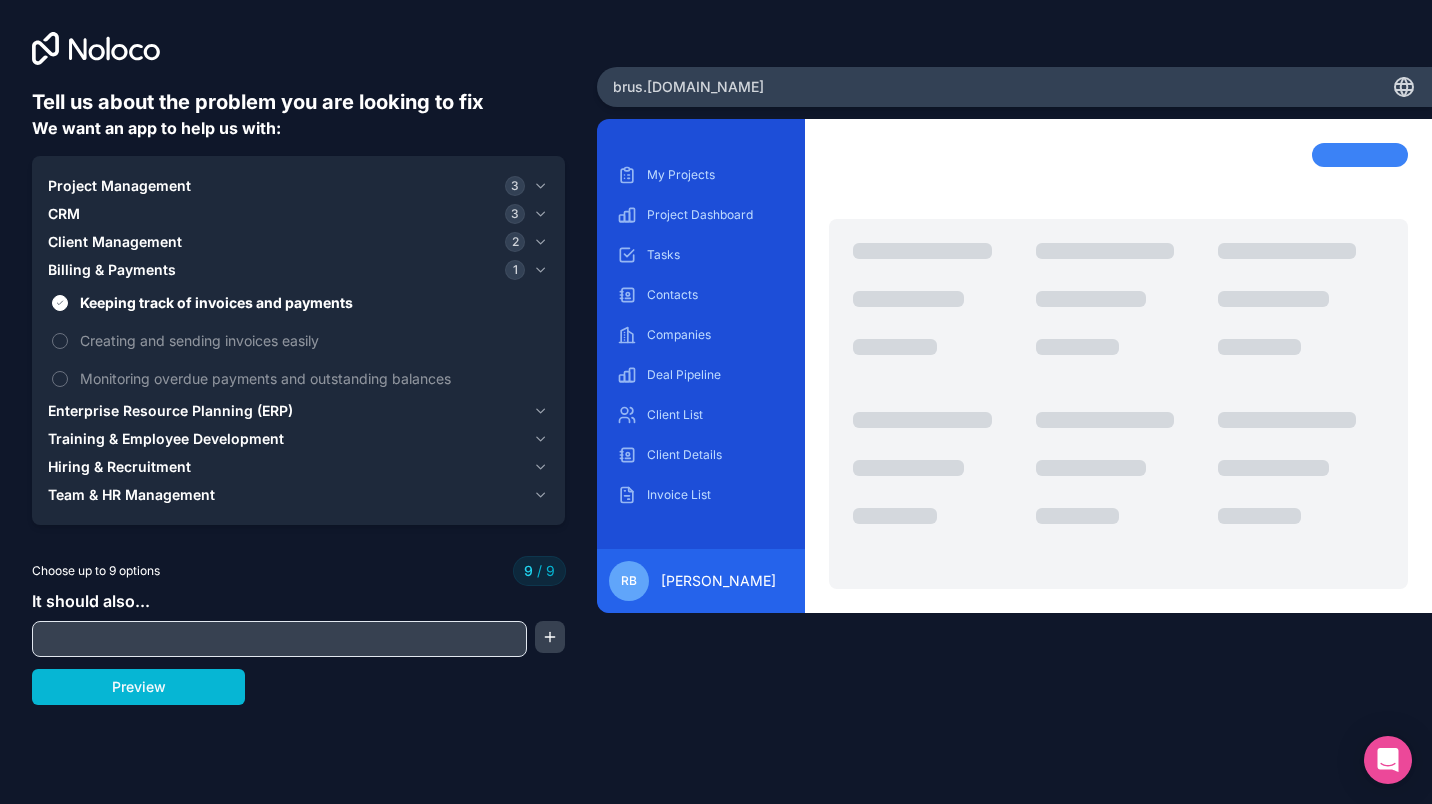 click on "Enterprise Resource Planning (ERP)" at bounding box center [170, 411] 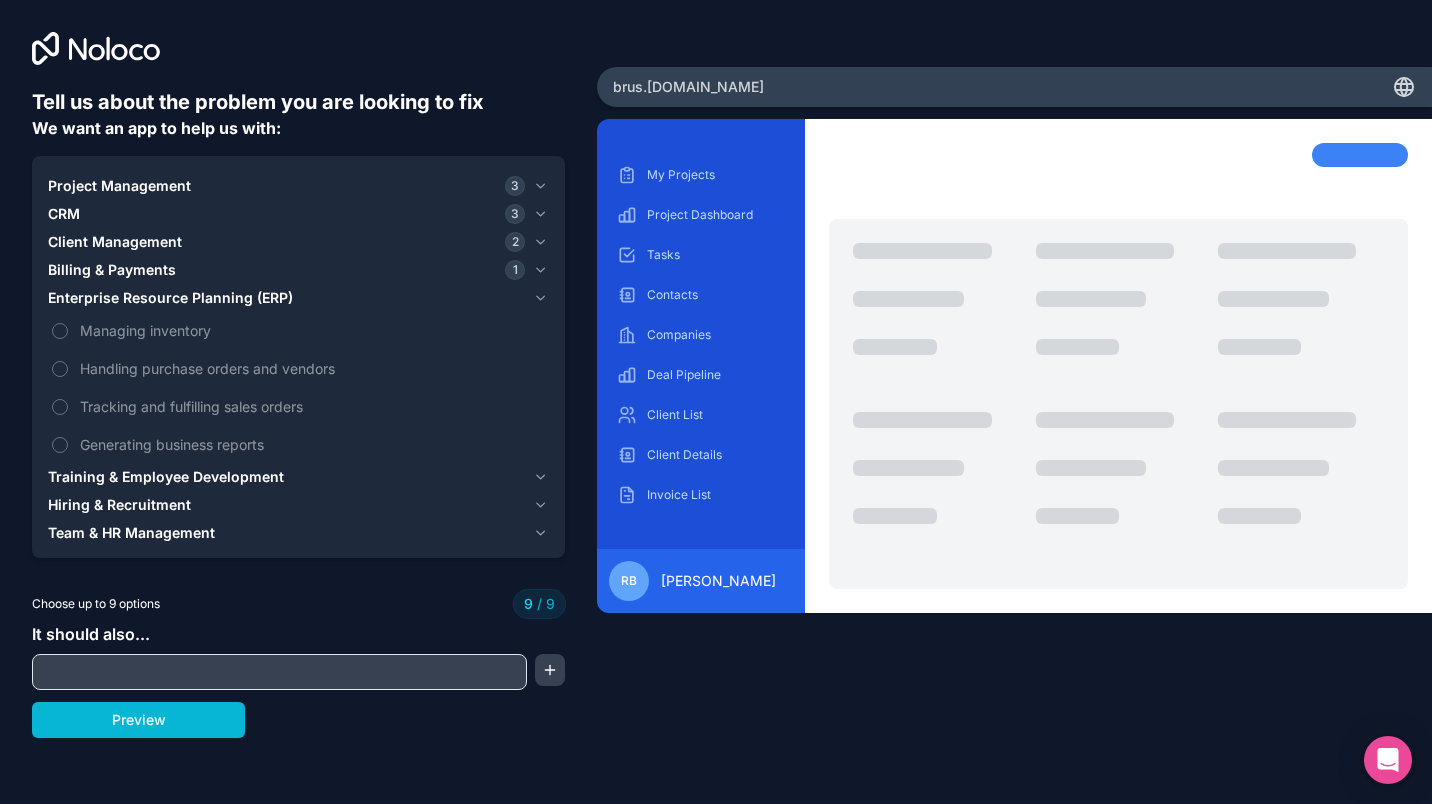 click on "Managing inventory" at bounding box center [298, 330] 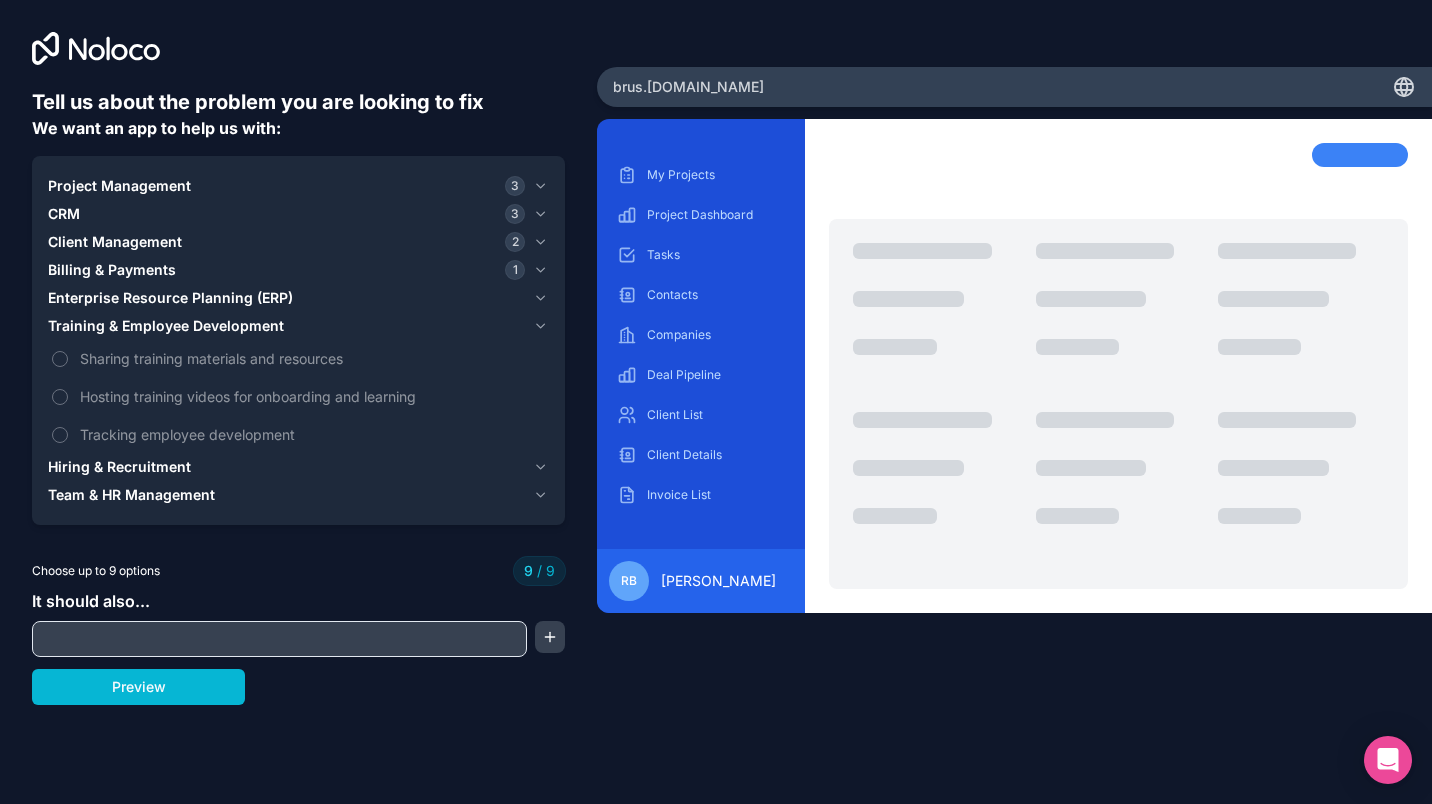 click on "Sharing training materials and resources" at bounding box center [312, 358] 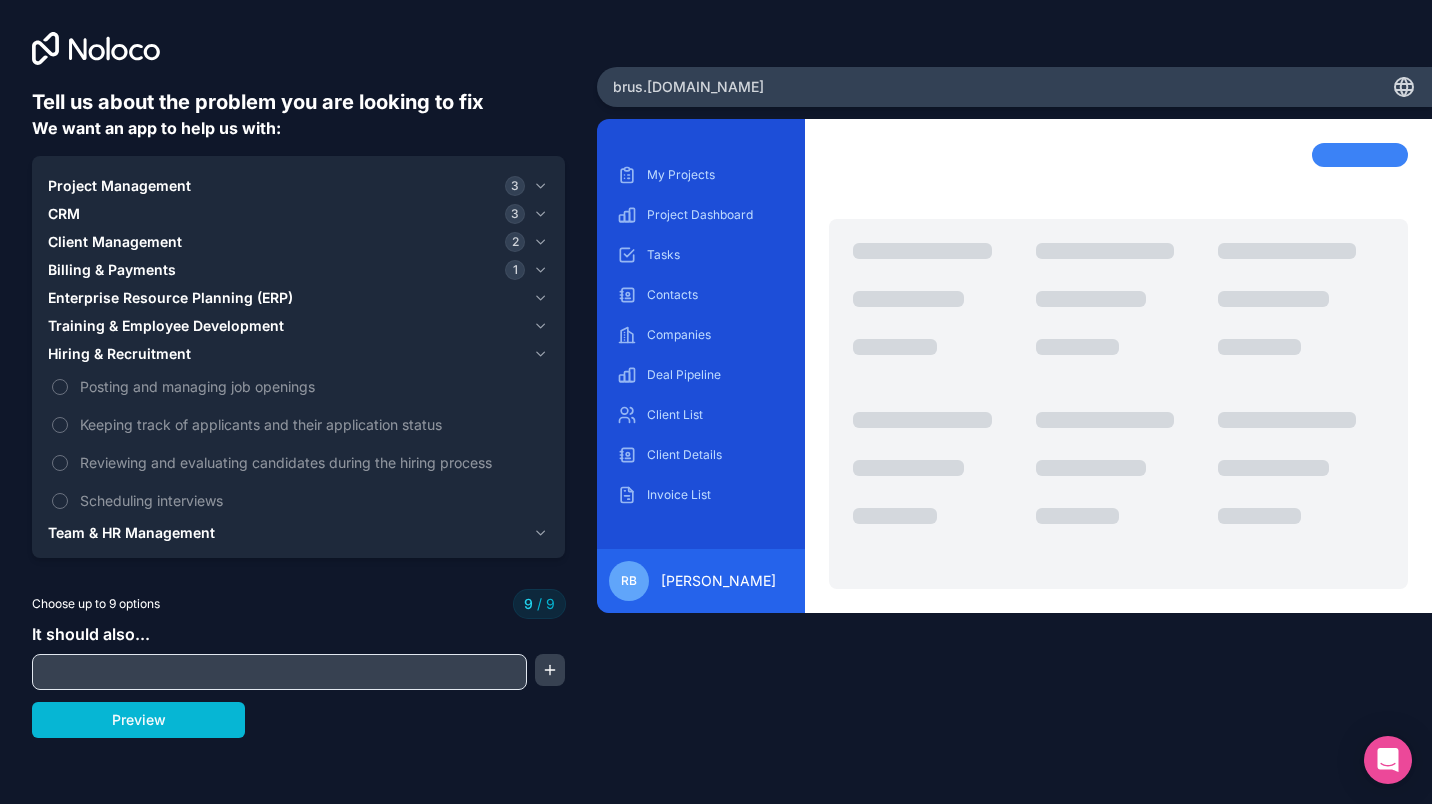click on "Posting and managing job openings" at bounding box center (312, 386) 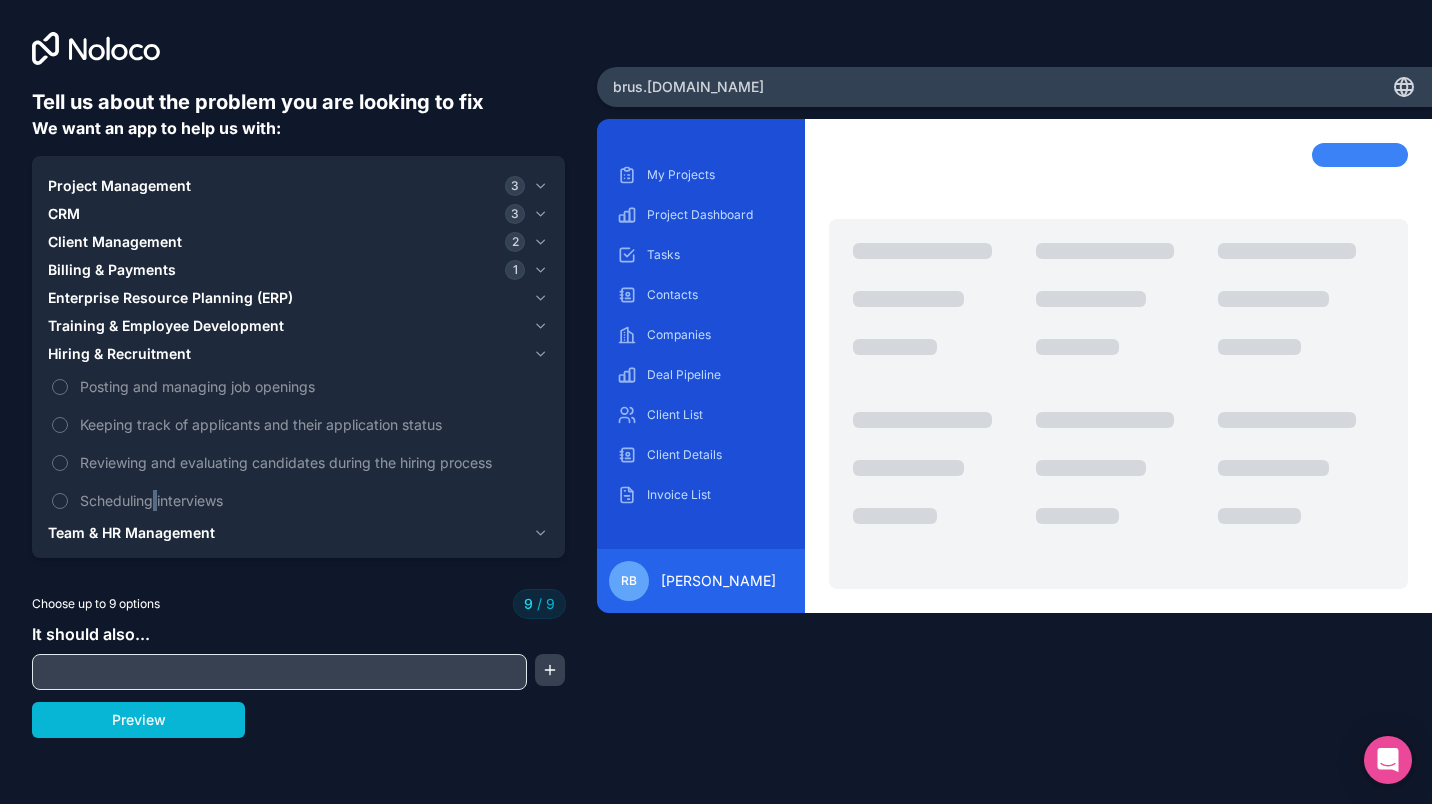 click on "Scheduling interviews" at bounding box center [298, 500] 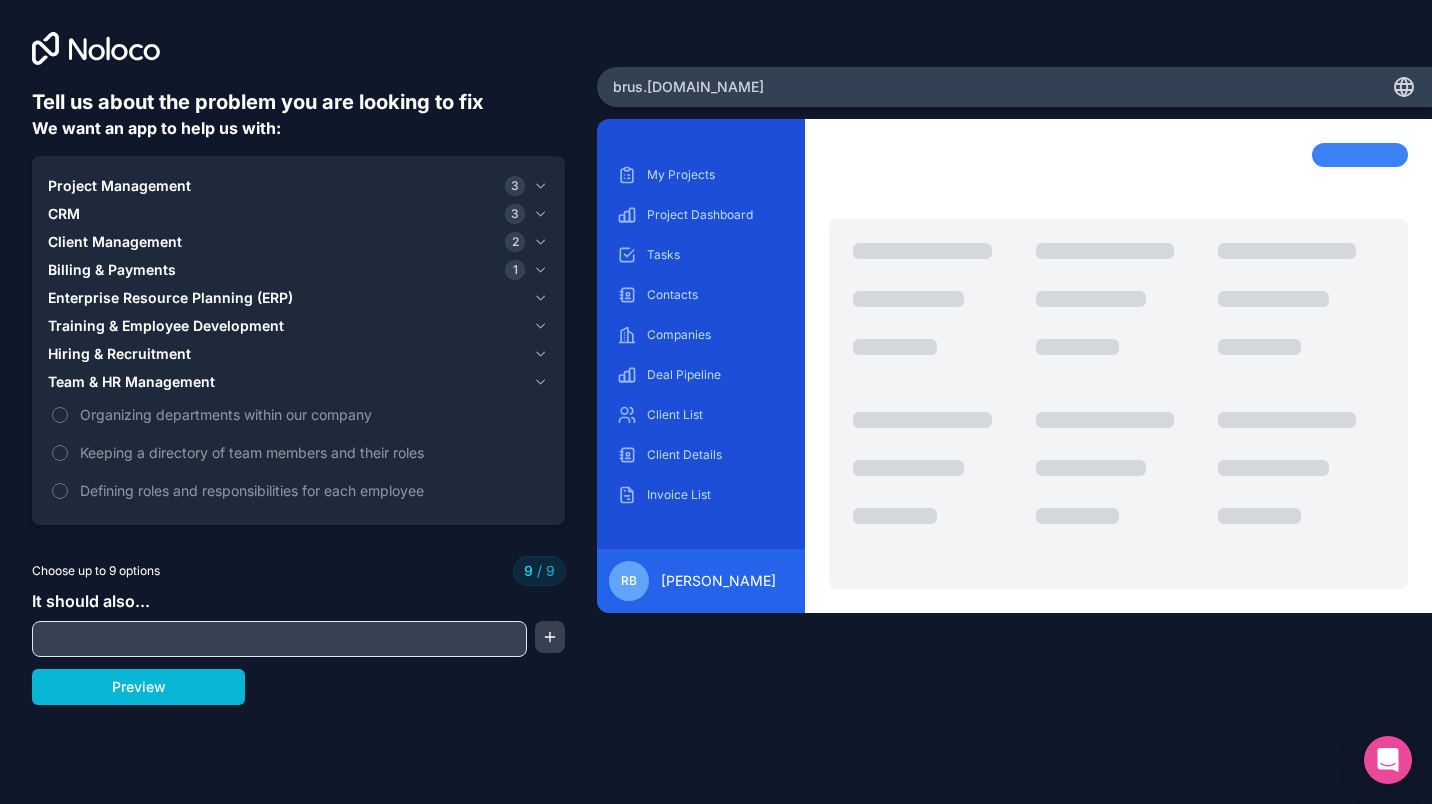click on "Organizing departments within our company" at bounding box center (312, 414) 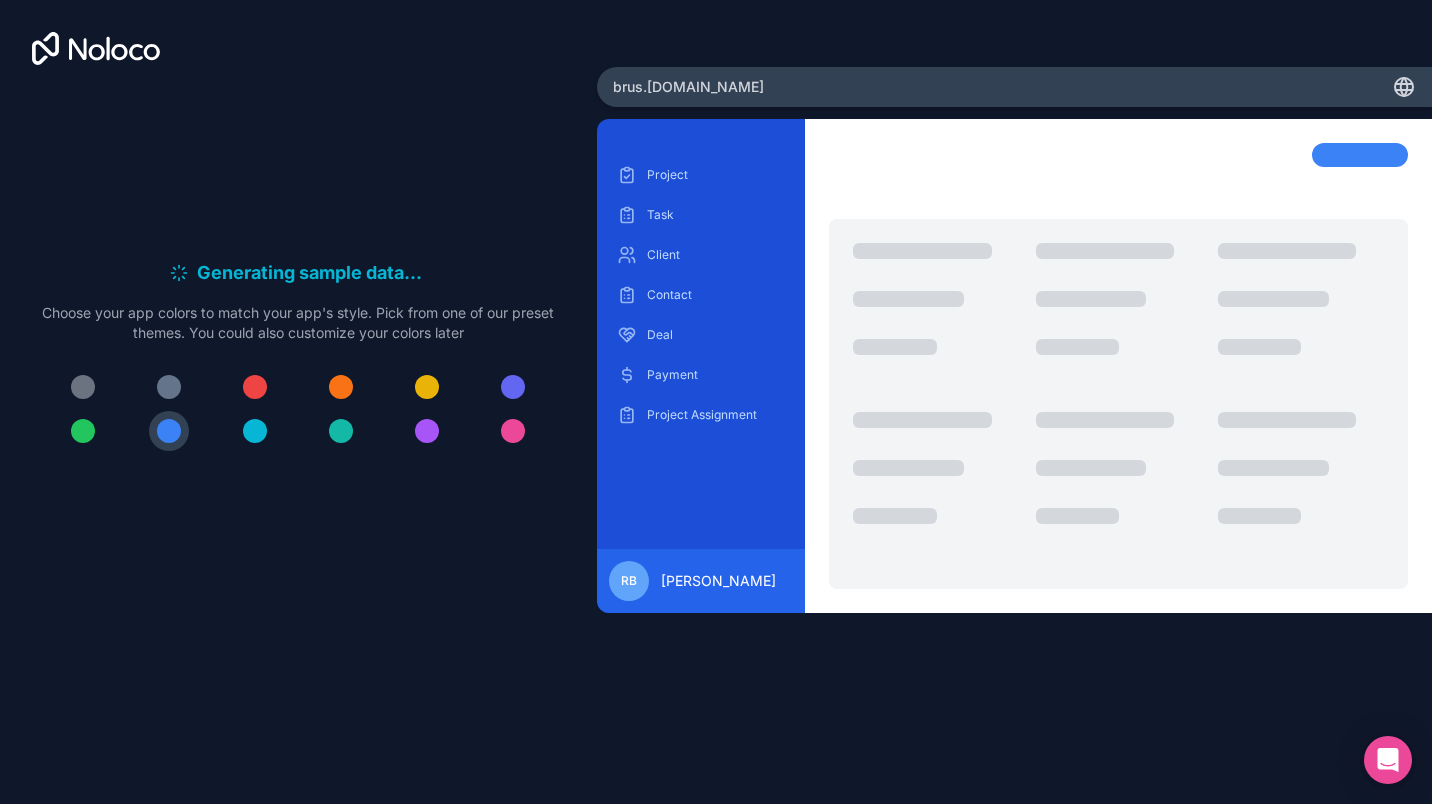 click on "Generating sample data . . . Meanwhile, let's personalize it! Choose your app colors to match your app's style. Pick from one of our preset themes. You could also customize your colors later brus .[DOMAIN_NAME] Project Task Client Contact Deal Payment Project Assignment RB [PERSON_NAME]" at bounding box center (716, 402) 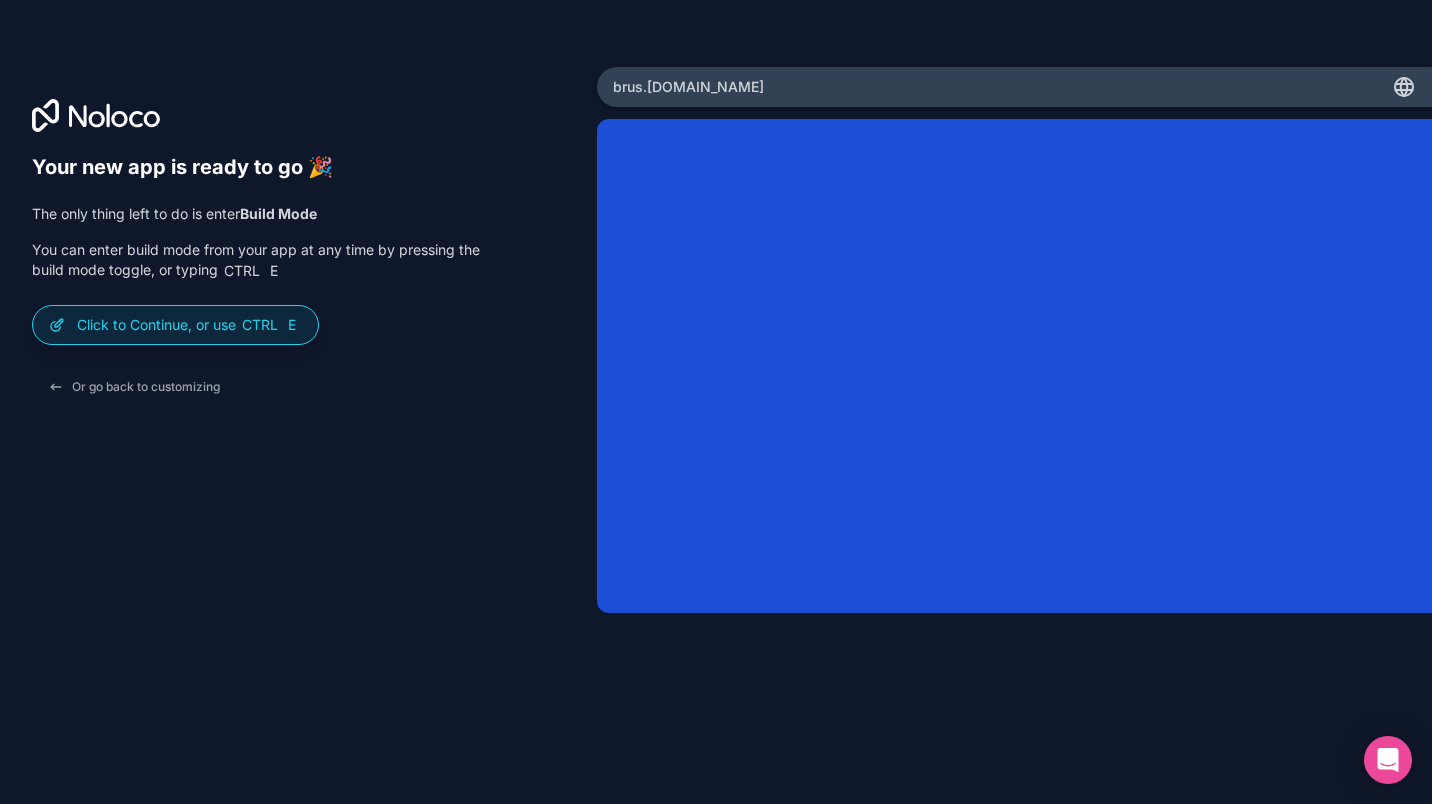 click on "Click to Continue, or use  Ctrl E" at bounding box center [189, 325] 